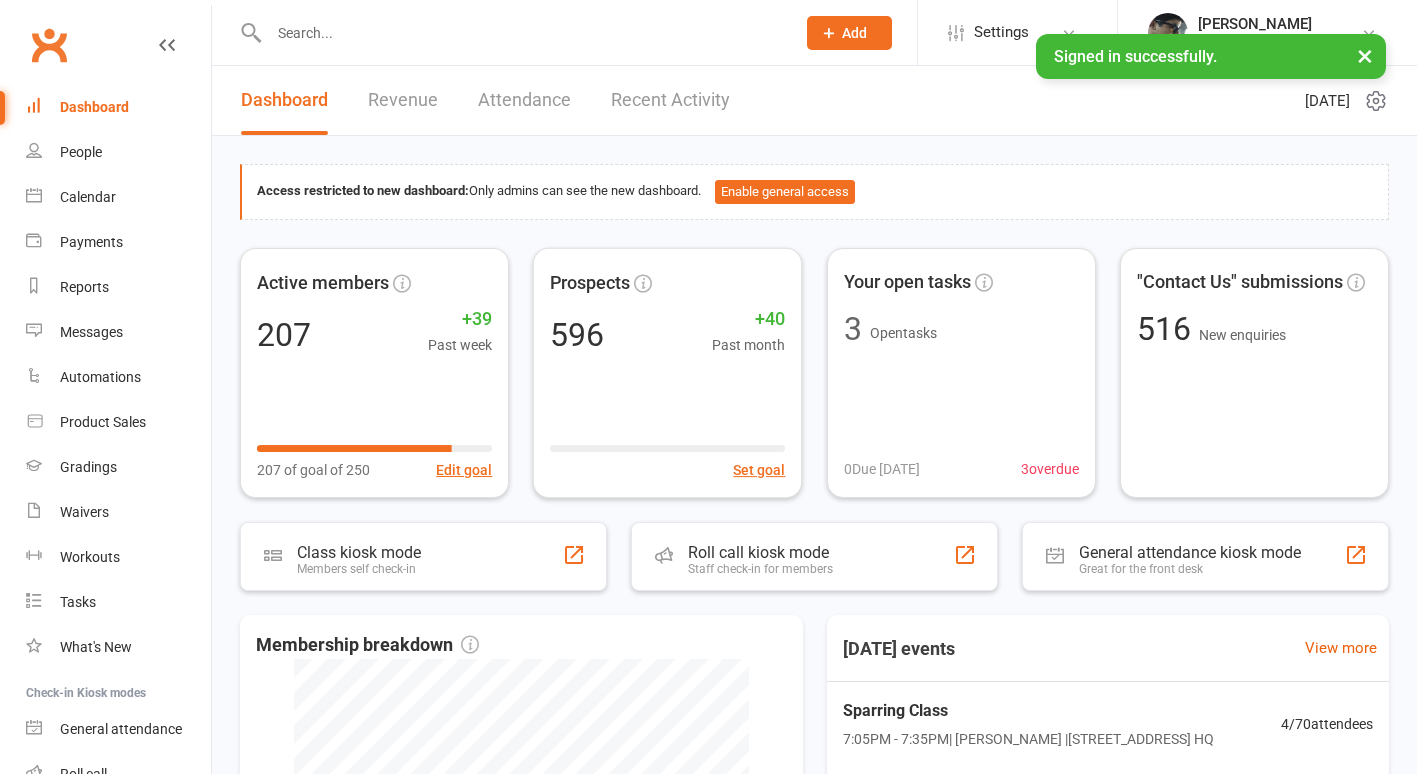 scroll, scrollTop: 0, scrollLeft: 0, axis: both 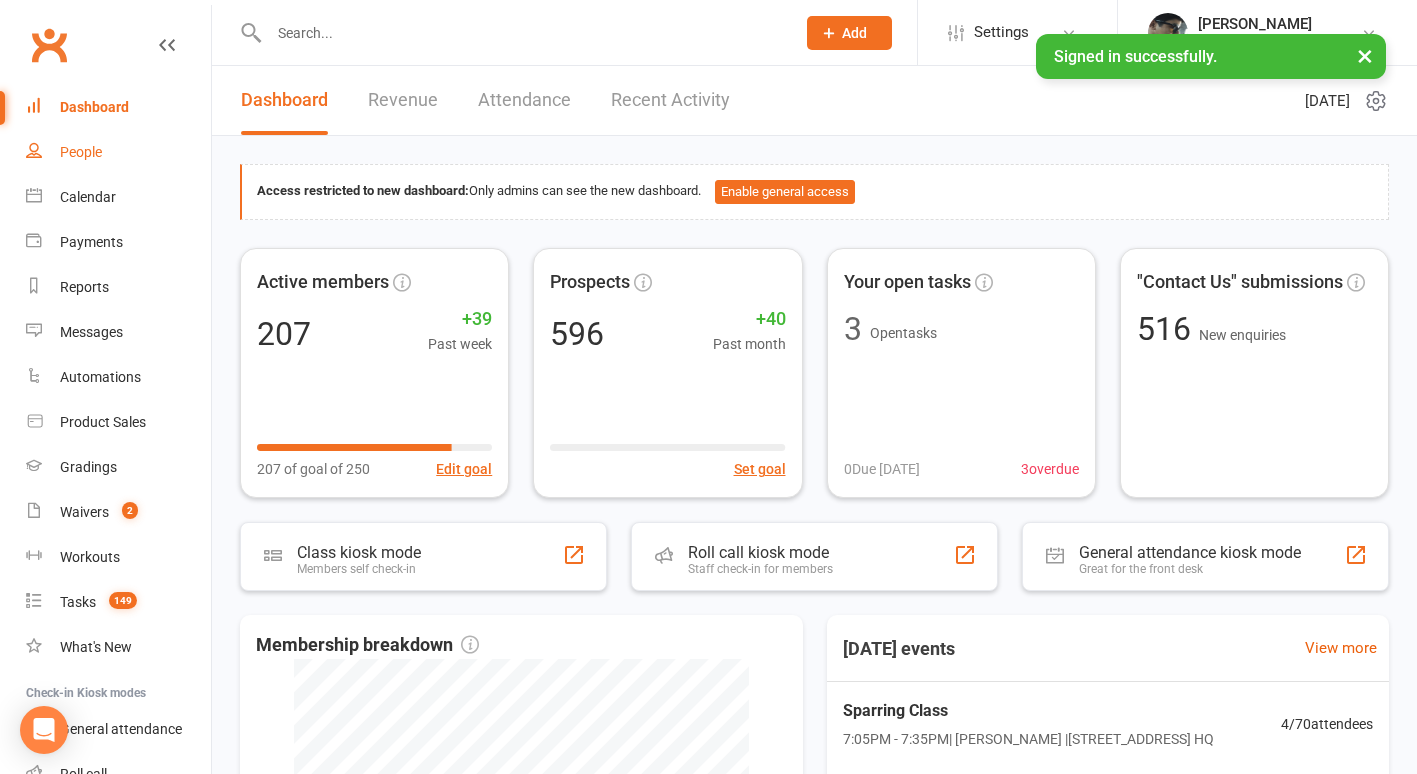 click on "People" at bounding box center [81, 152] 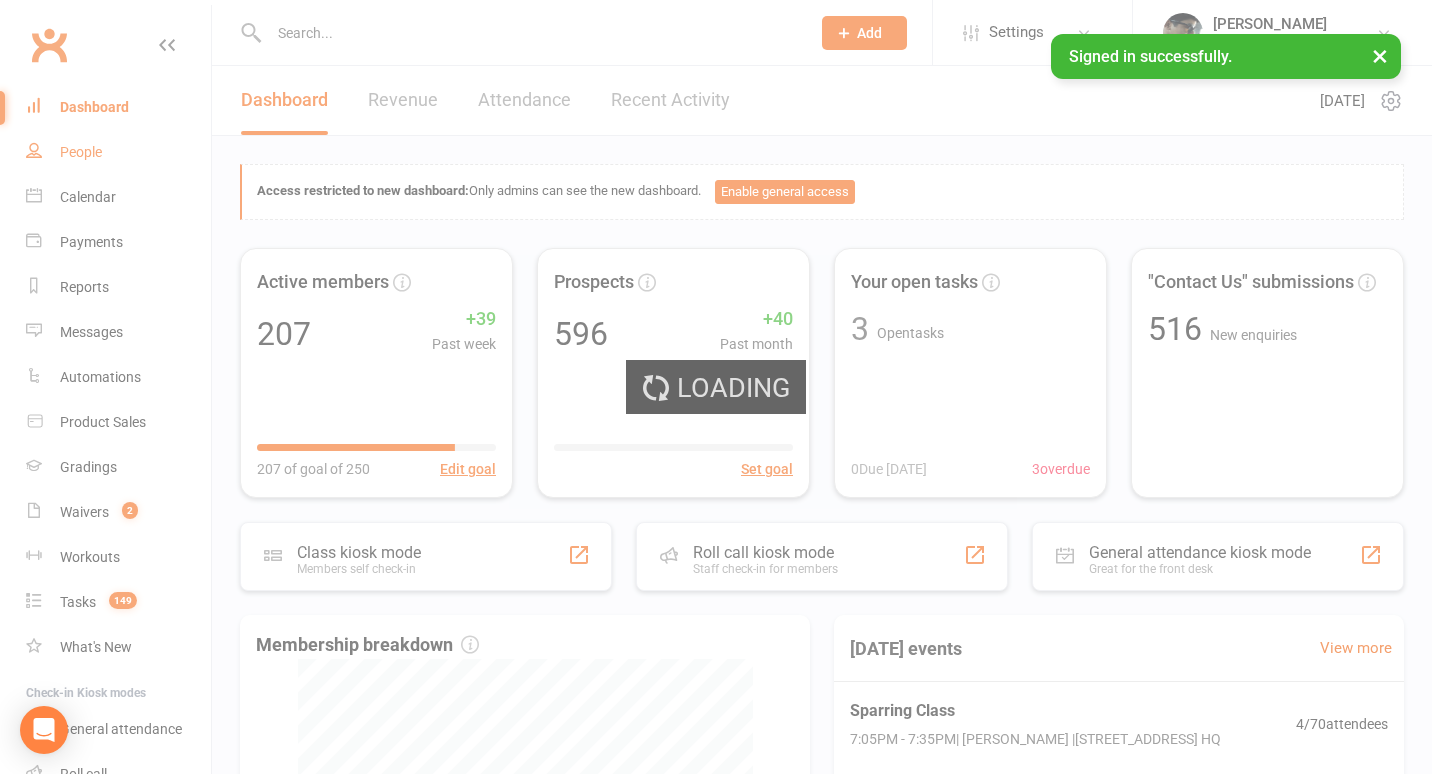 select on "100" 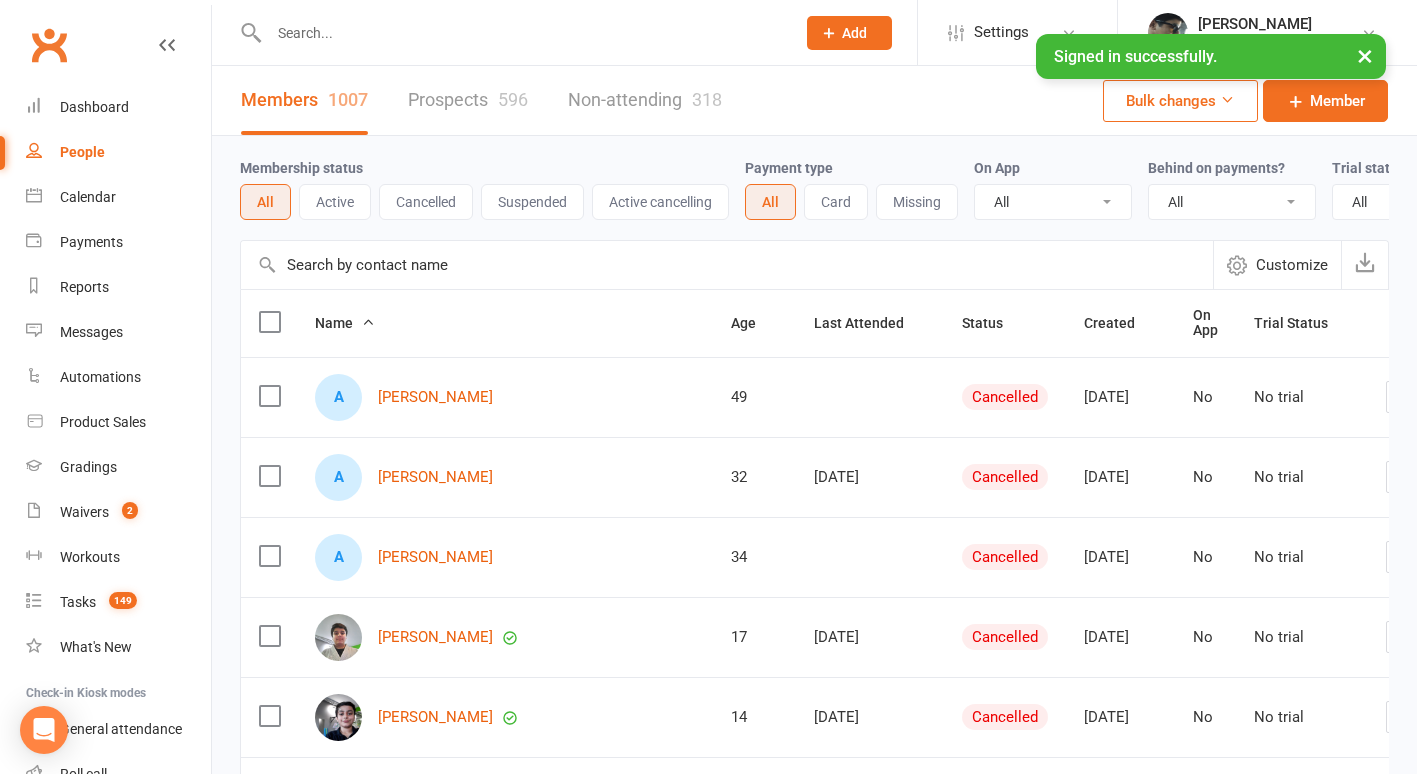 scroll, scrollTop: 27, scrollLeft: 0, axis: vertical 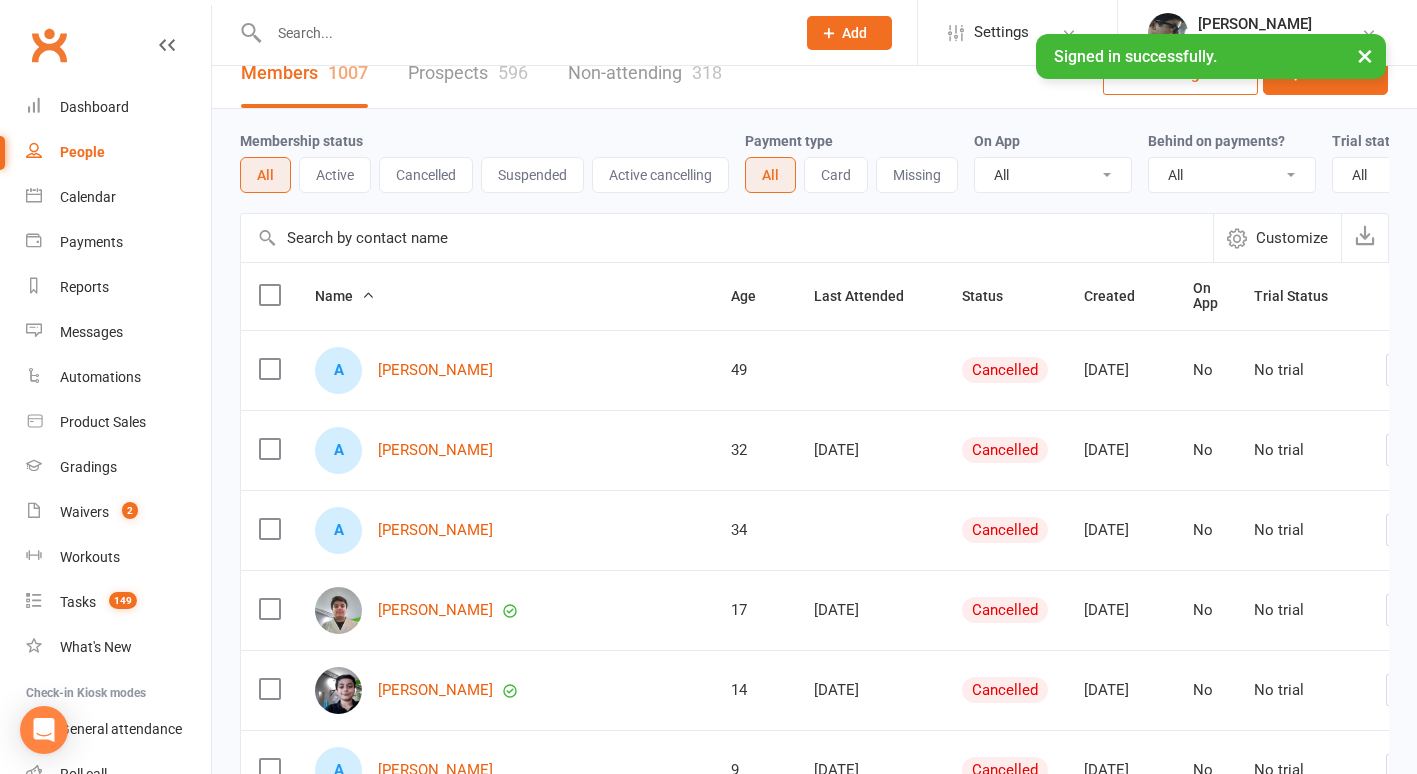 click at bounding box center (510, 32) 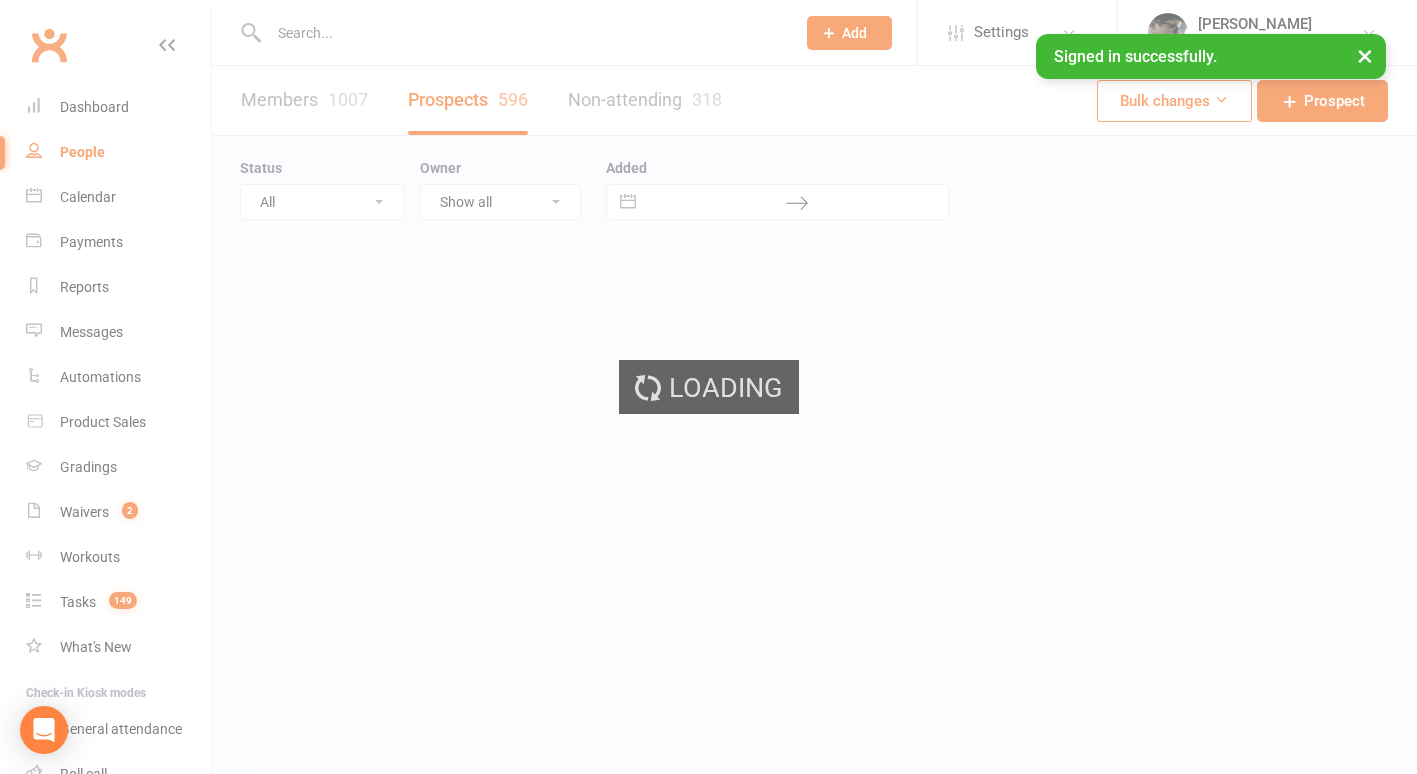 scroll, scrollTop: 0, scrollLeft: 0, axis: both 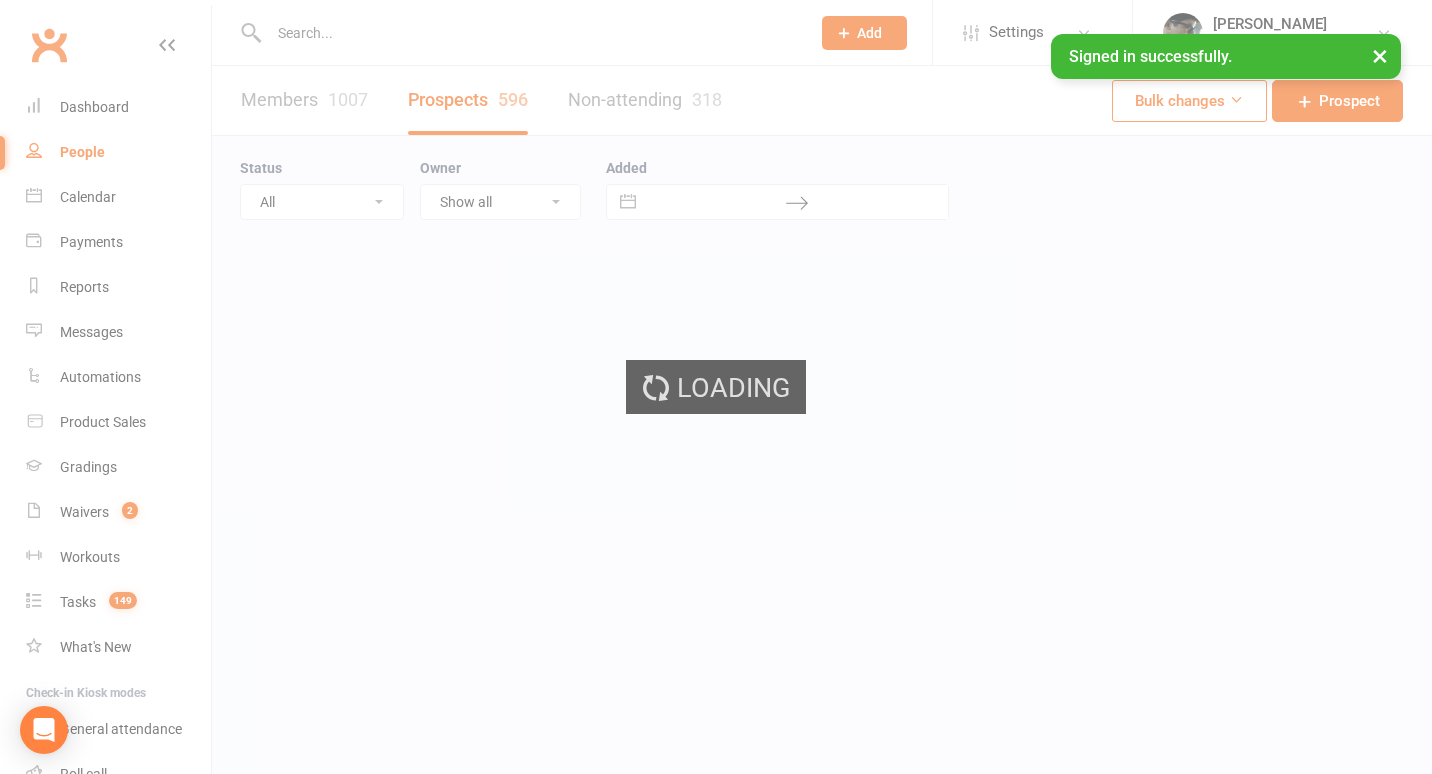 select on "100" 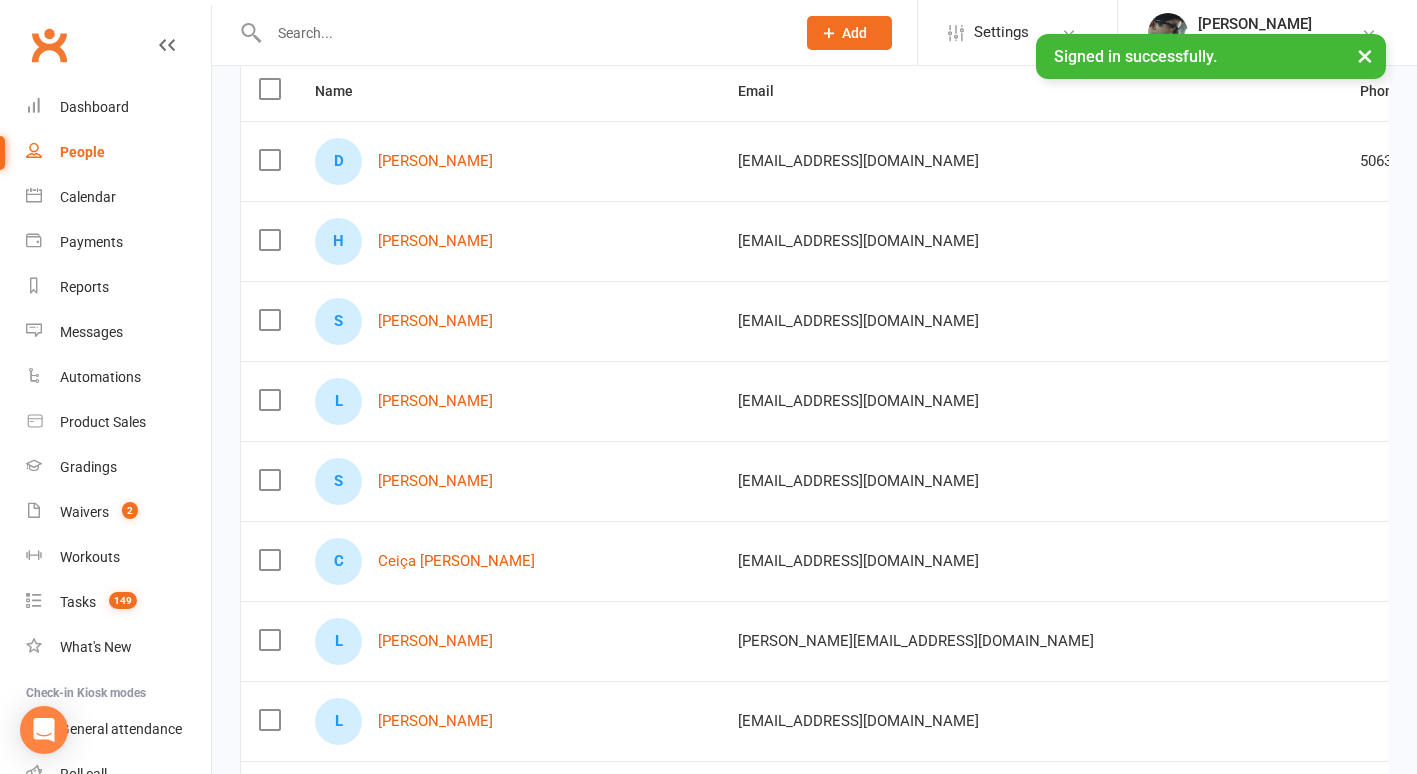 scroll, scrollTop: 0, scrollLeft: 0, axis: both 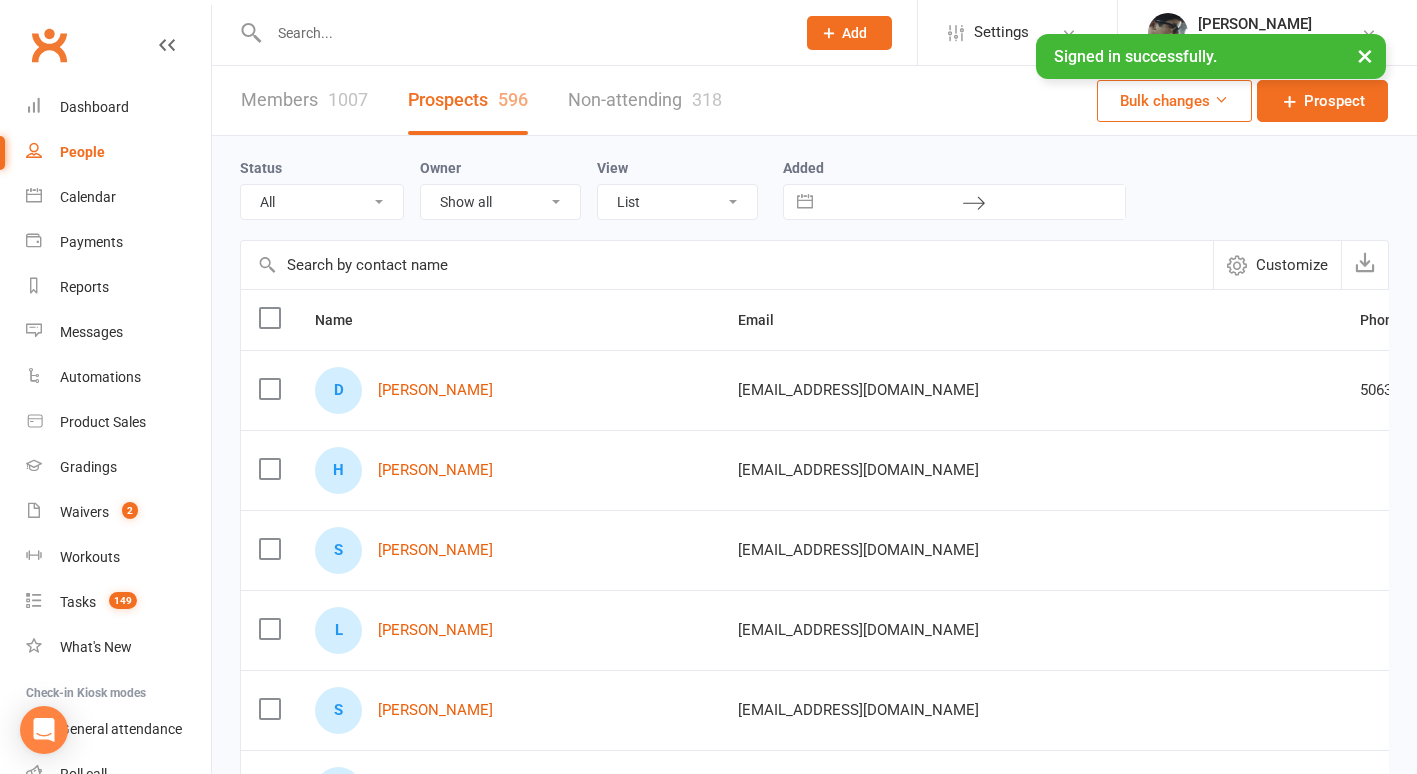click at bounding box center [522, 33] 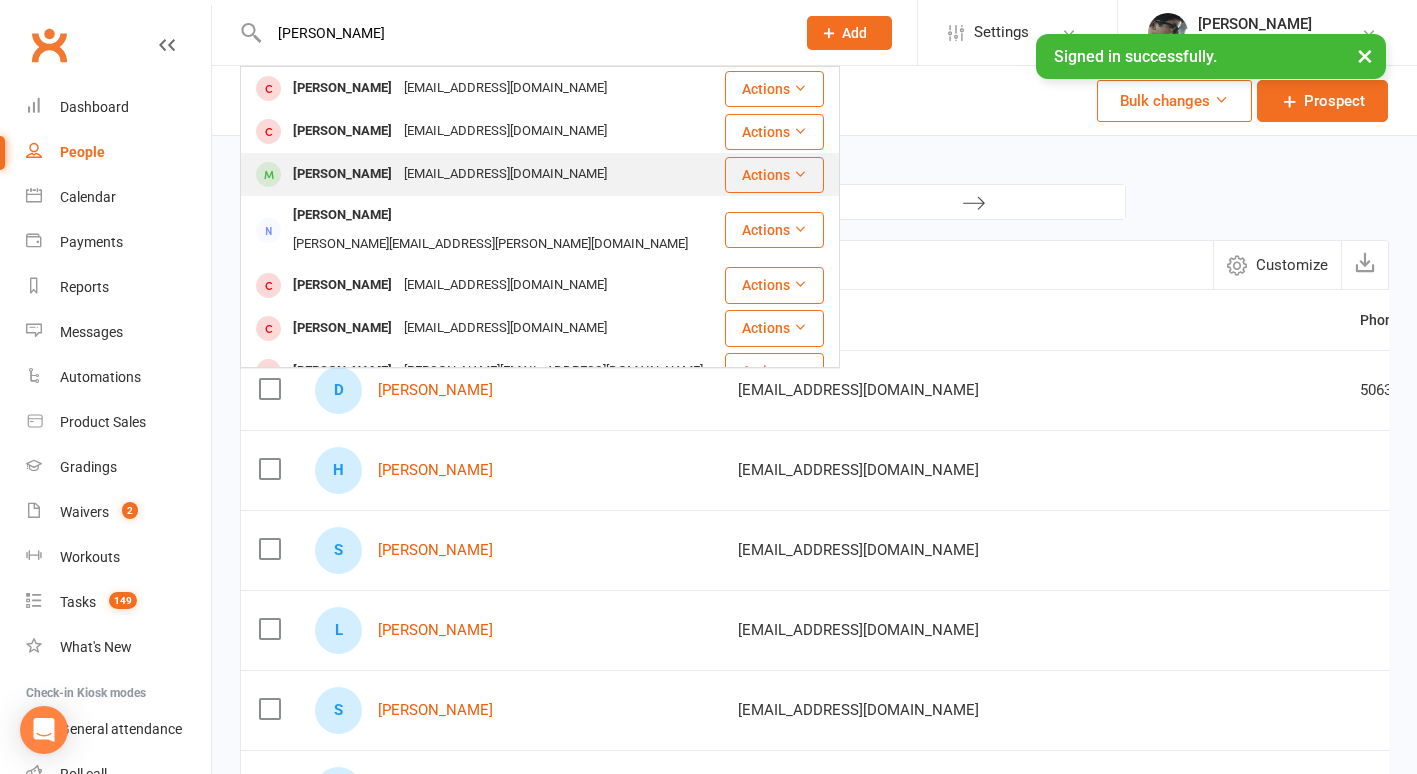 type on "[PERSON_NAME]" 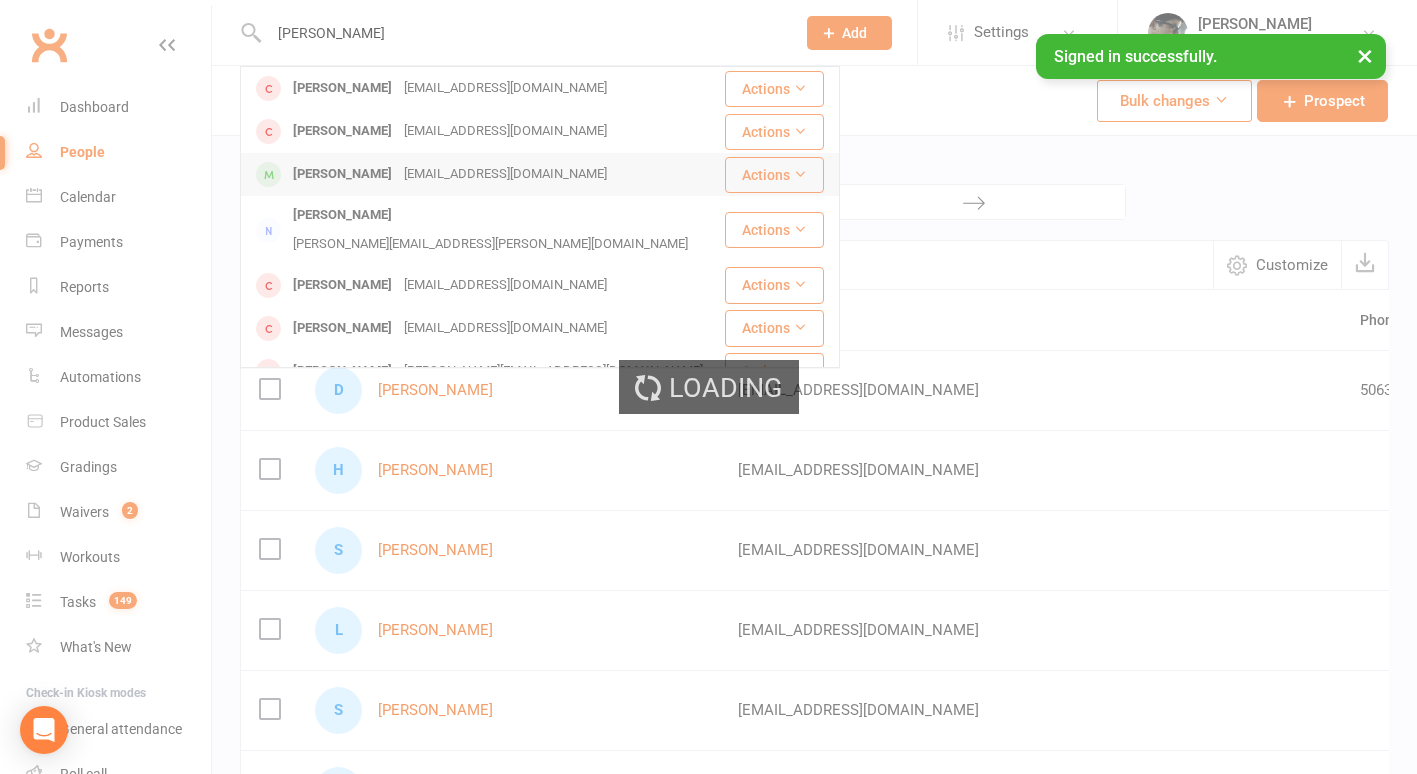 type 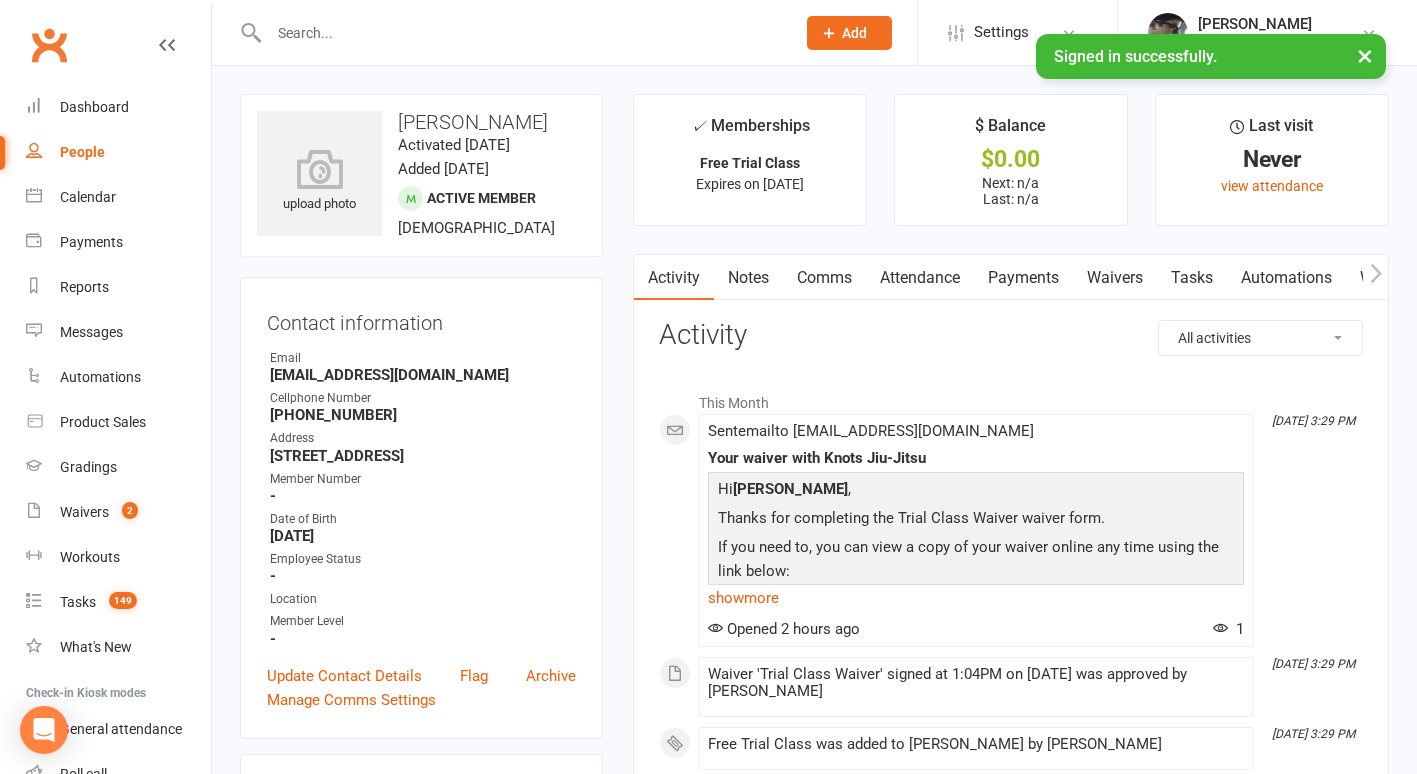 click on "Attendance" at bounding box center [920, 278] 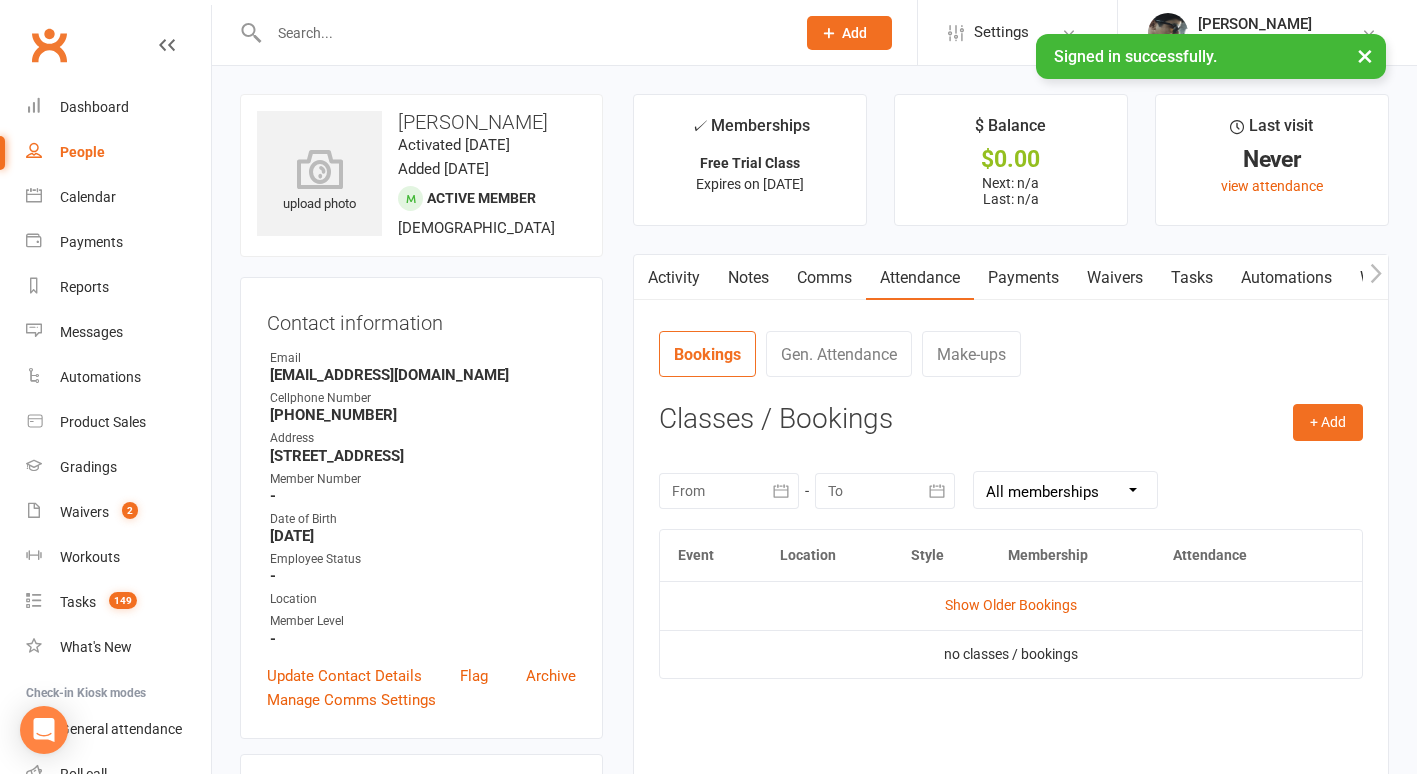 click on "Waivers" at bounding box center (1115, 278) 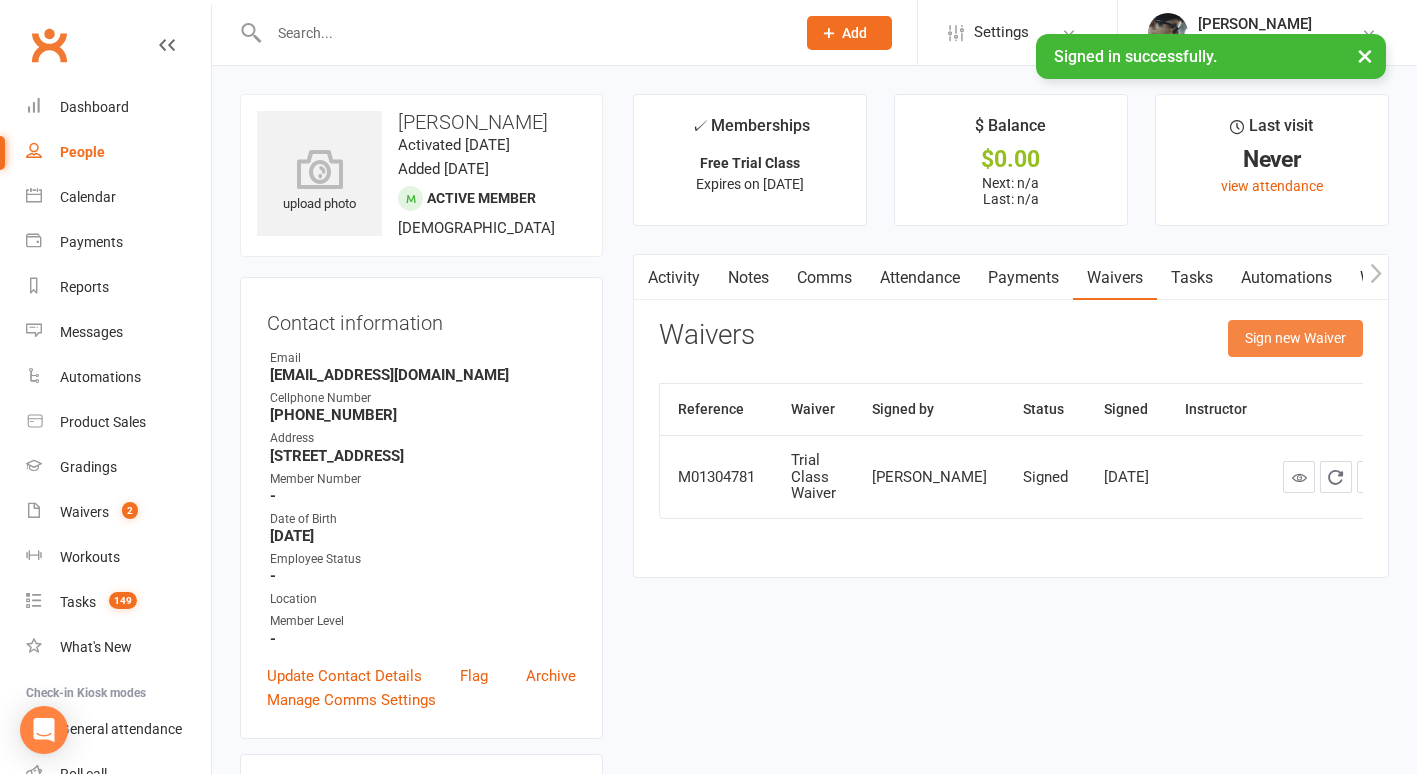click on "Sign new Waiver" at bounding box center [1295, 338] 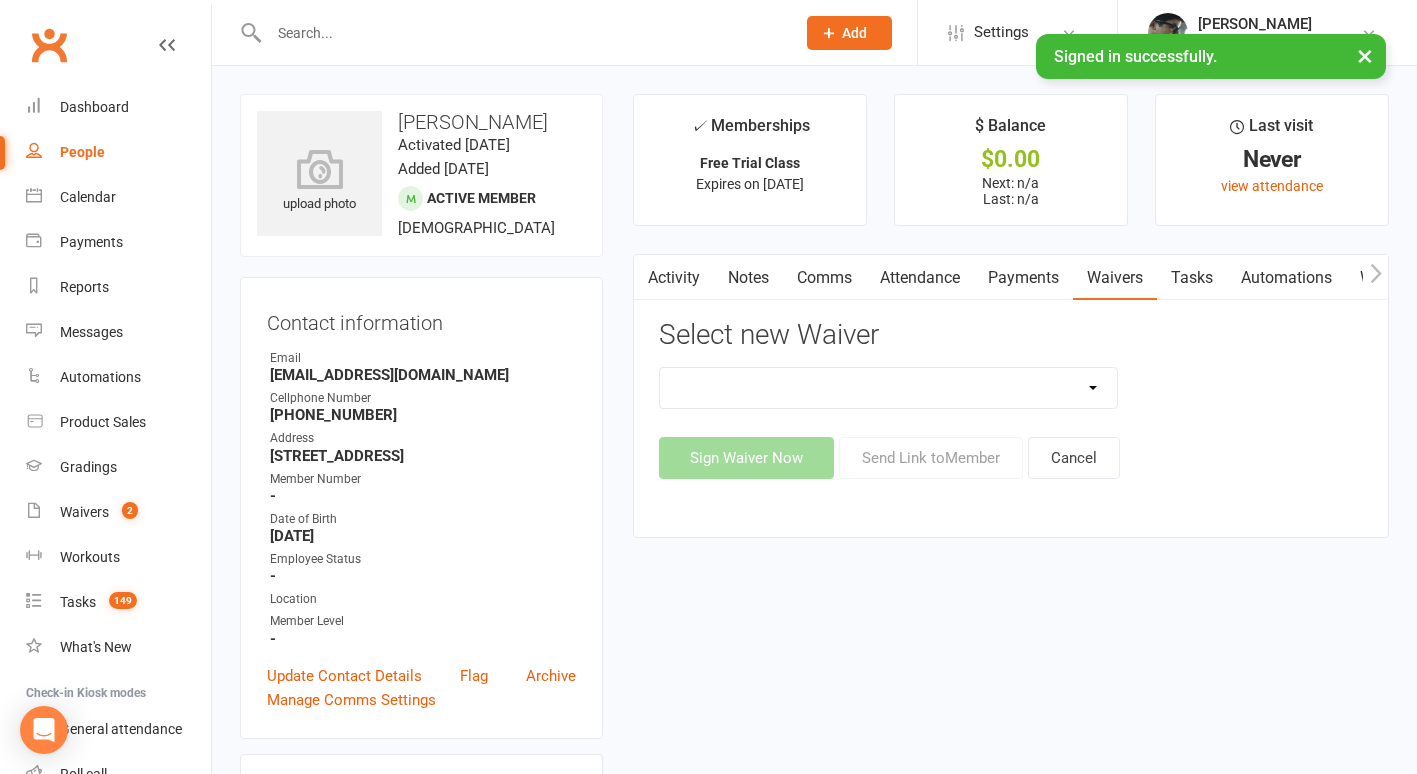 click on "Covid Vaccine Confirmation E.T.C. Partnership Member E.T.C. Partnership Member (No Photo) Existing Member Waiver Existing Member Waiver W/O Cc Details Faixa Branca - New Member Faixa Branca Trial Class Family Member Sign-Up New Member (No Photo) New Member Sign Up New Member Sign Up for Muay Thai New Member Waiver (Without CC) Permission To Use Credit Card Trial Class Waiver" at bounding box center [888, 388] 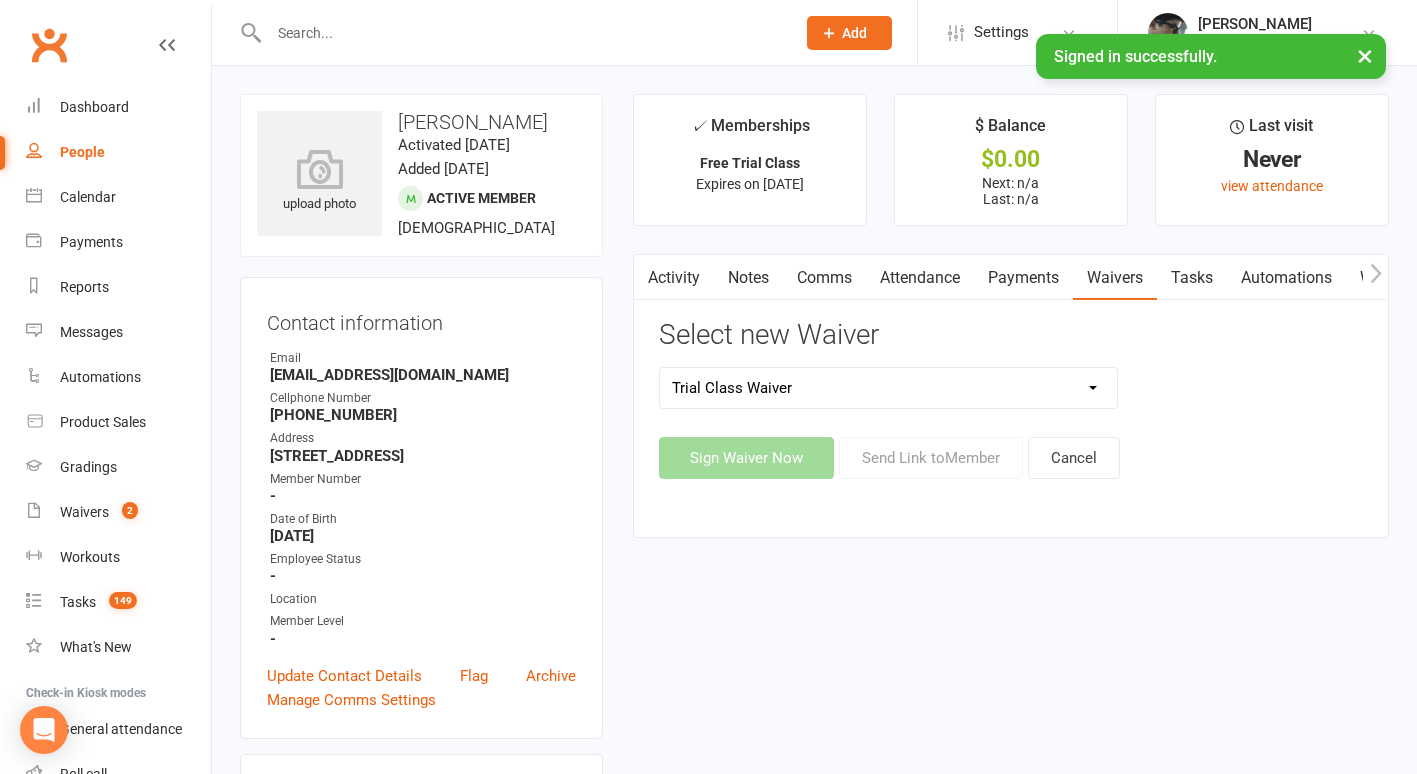 click on "Covid Vaccine Confirmation E.T.C. Partnership Member E.T.C. Partnership Member (No Photo) Existing Member Waiver Existing Member Waiver W/O Cc Details Faixa Branca - New Member Faixa Branca Trial Class Family Member Sign-Up New Member (No Photo) New Member Sign Up New Member Sign Up for Muay Thai New Member Waiver (Without CC) Permission To Use Credit Card Trial Class Waiver" at bounding box center (888, 388) 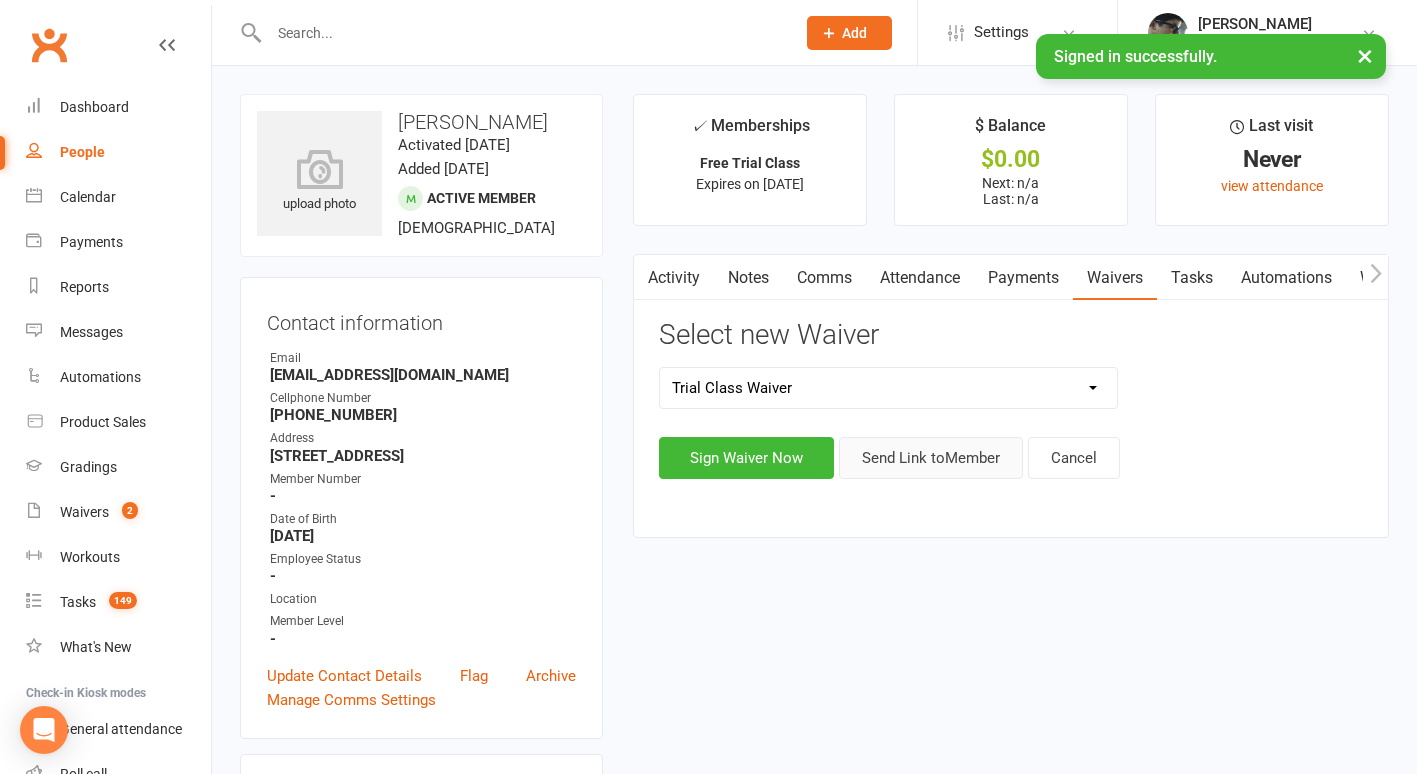 click on "Send Link to  Member" at bounding box center (931, 458) 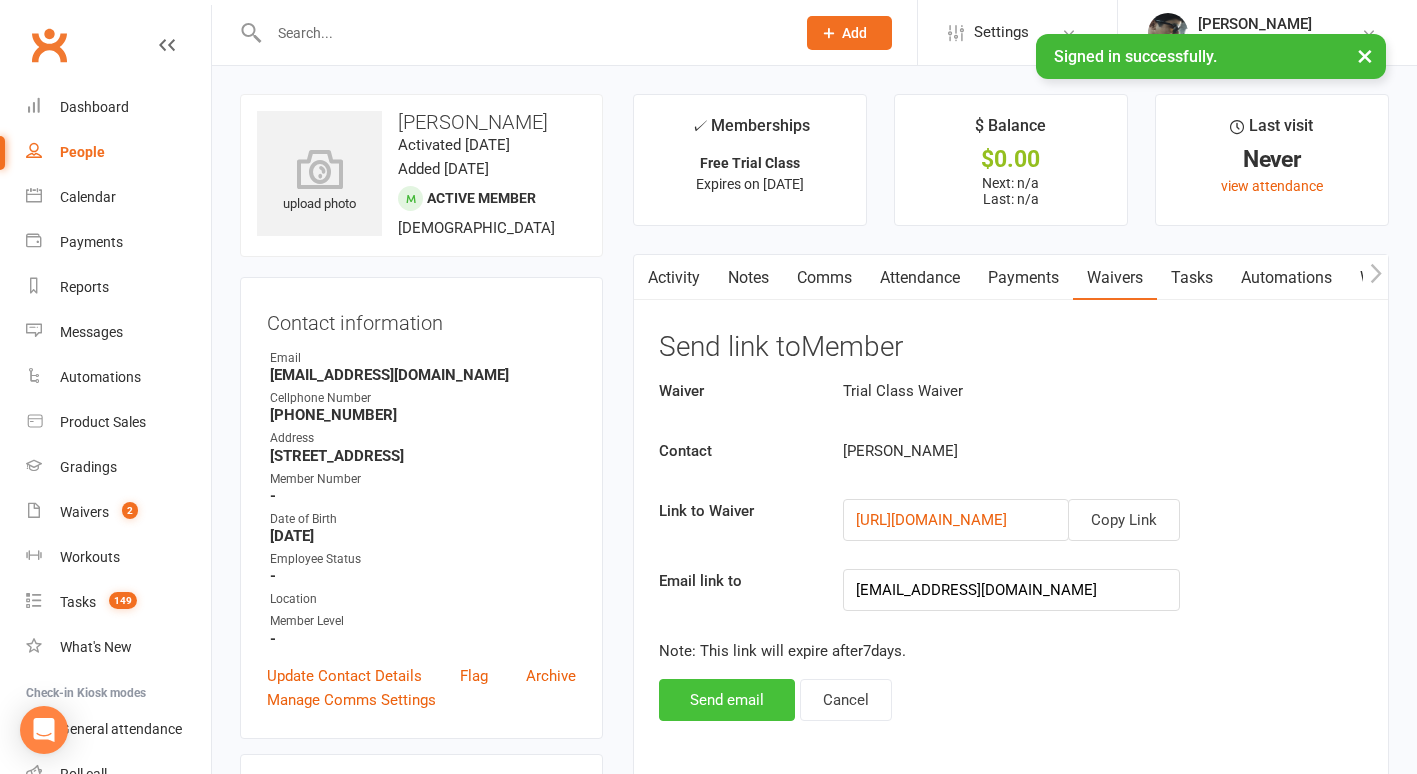 click on "Send email" at bounding box center (727, 700) 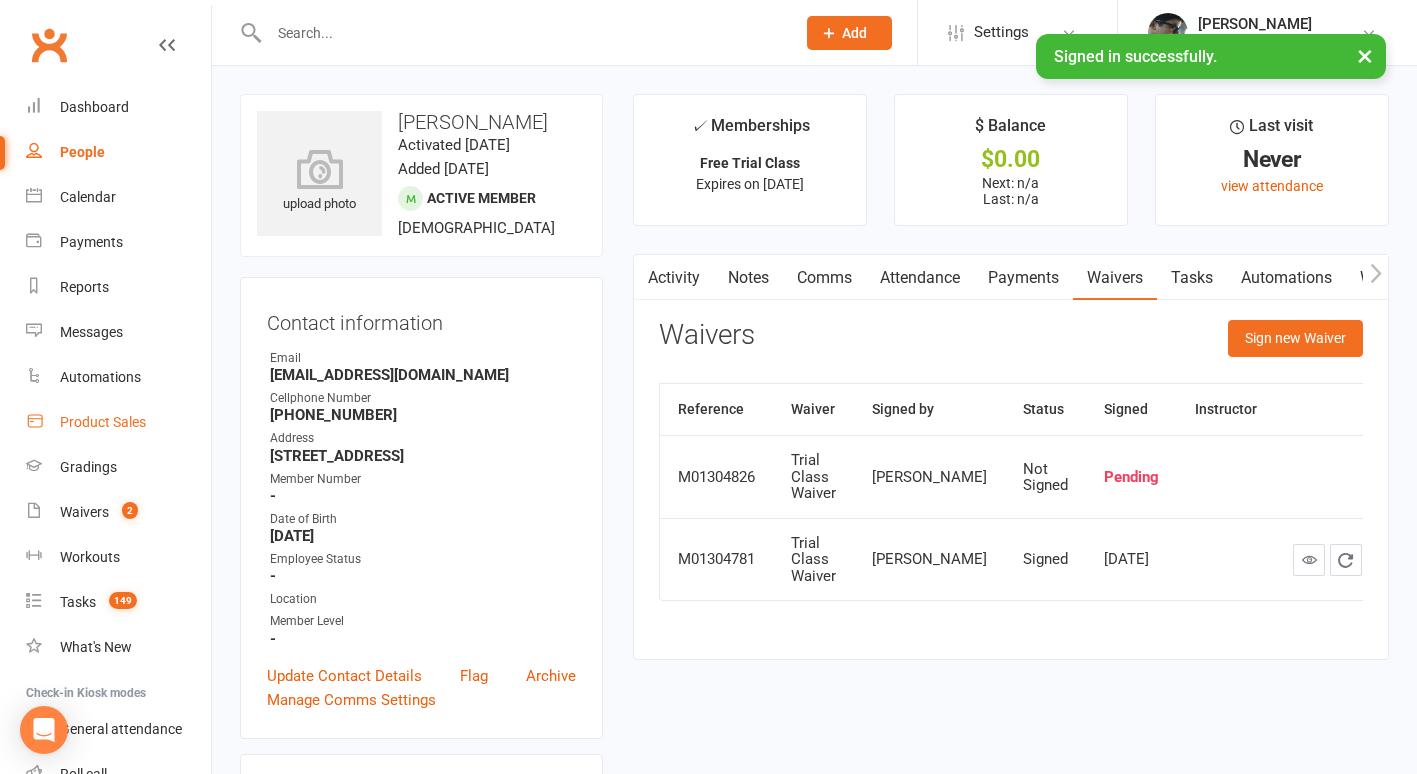drag, startPoint x: 123, startPoint y: 425, endPoint x: 84, endPoint y: 419, distance: 39.45884 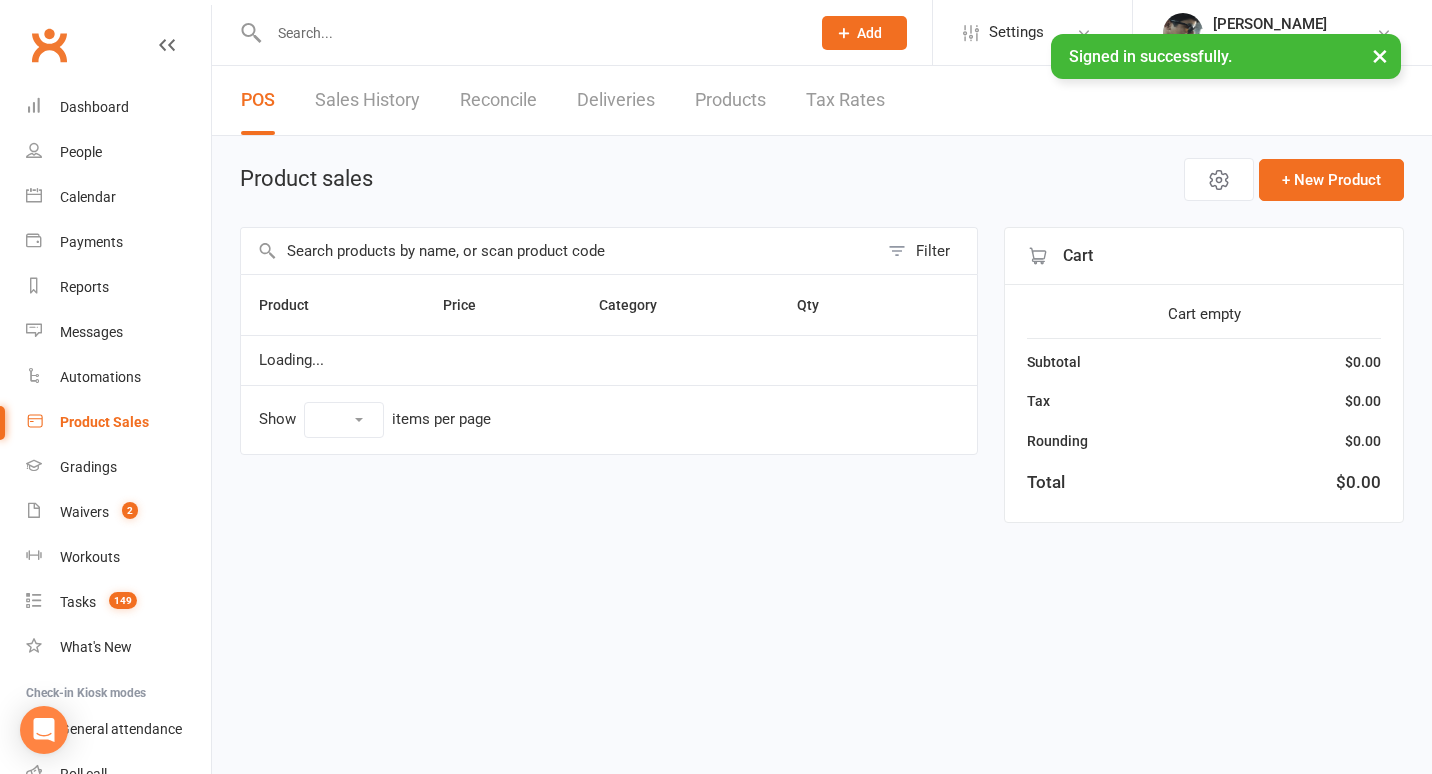 select on "100" 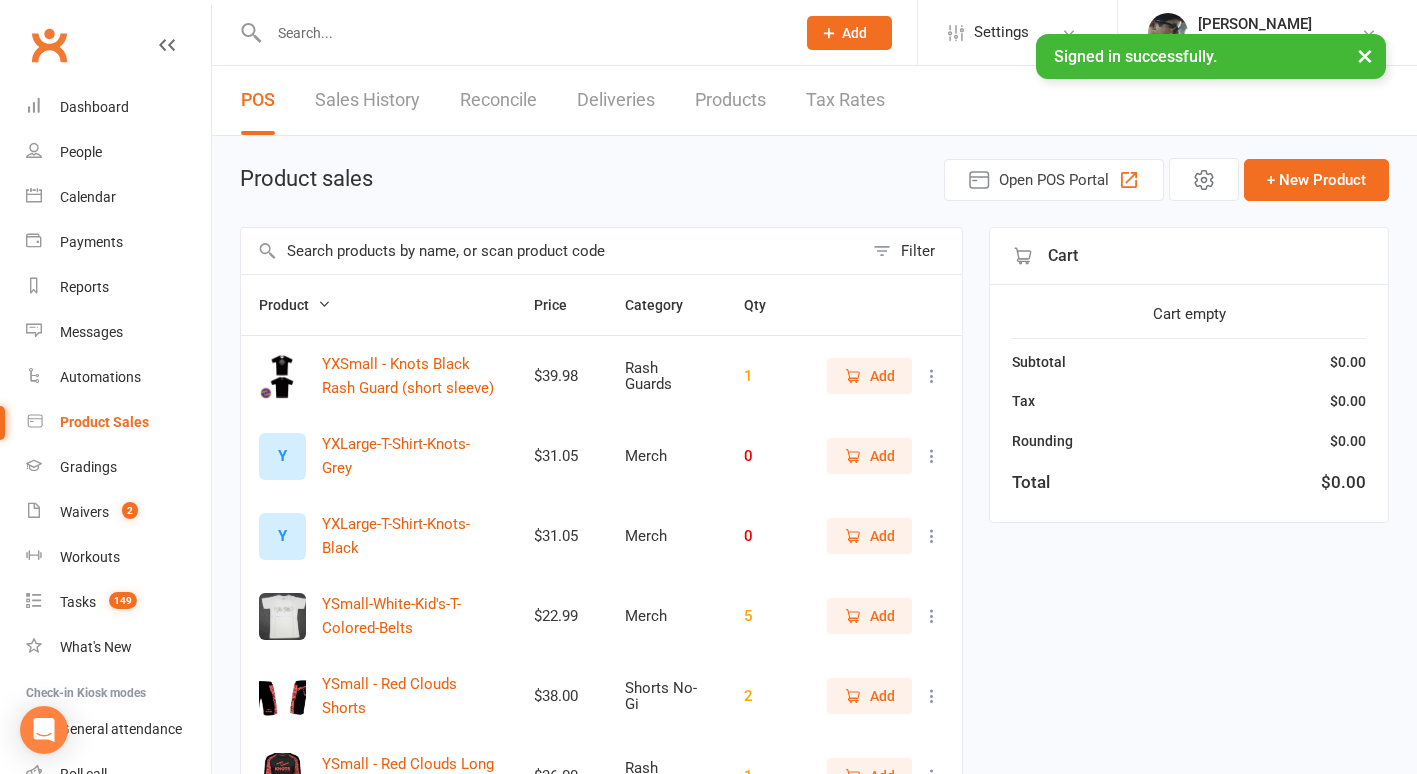 click at bounding box center [552, 251] 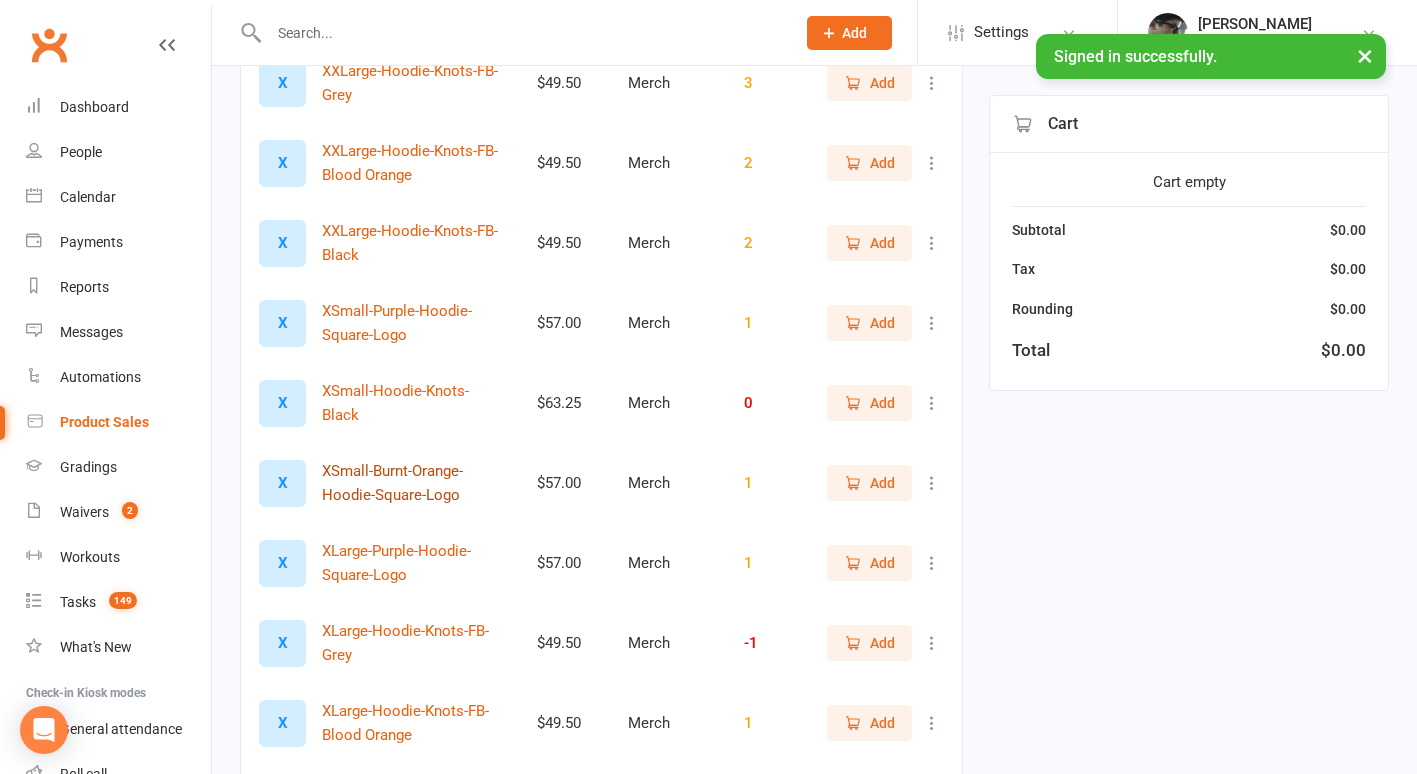 scroll, scrollTop: 1014, scrollLeft: 0, axis: vertical 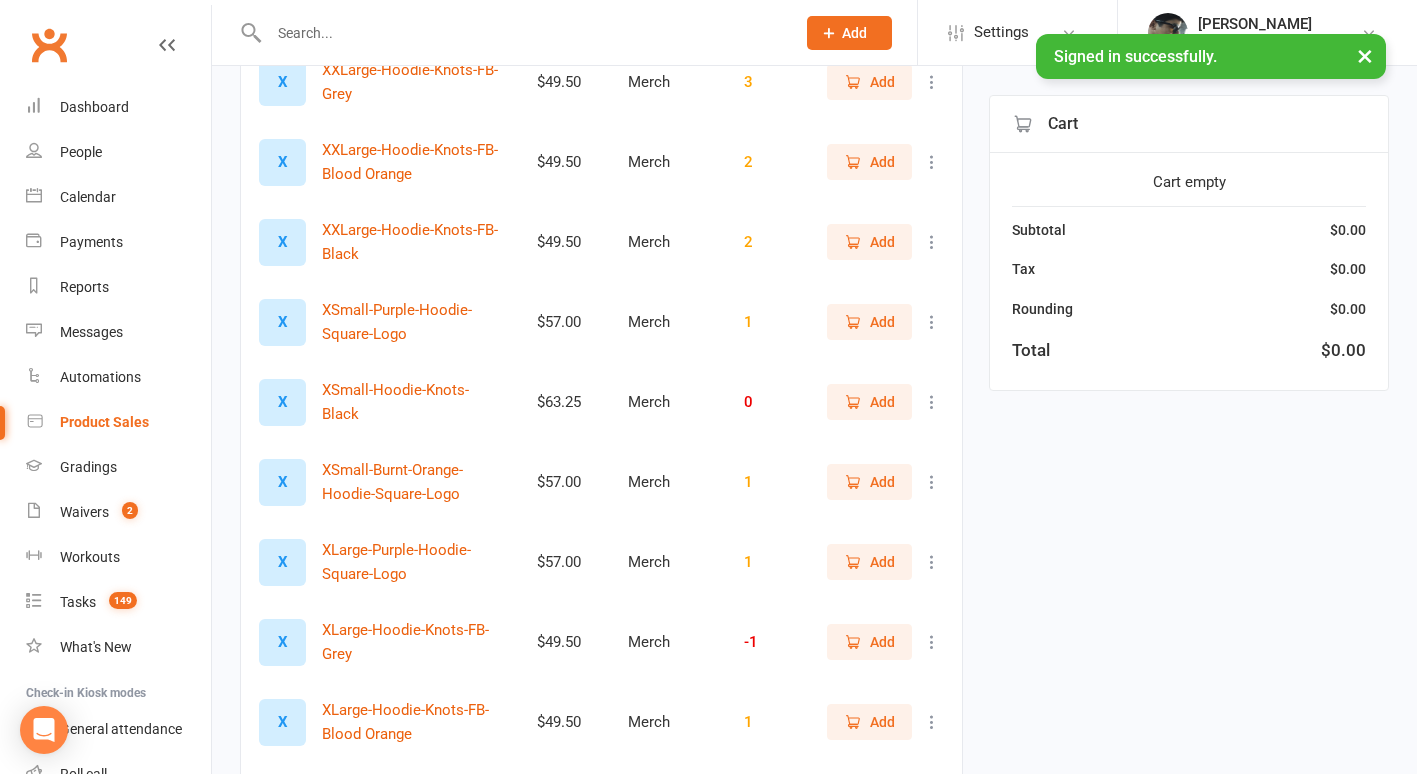 click on "Add" at bounding box center (869, 482) 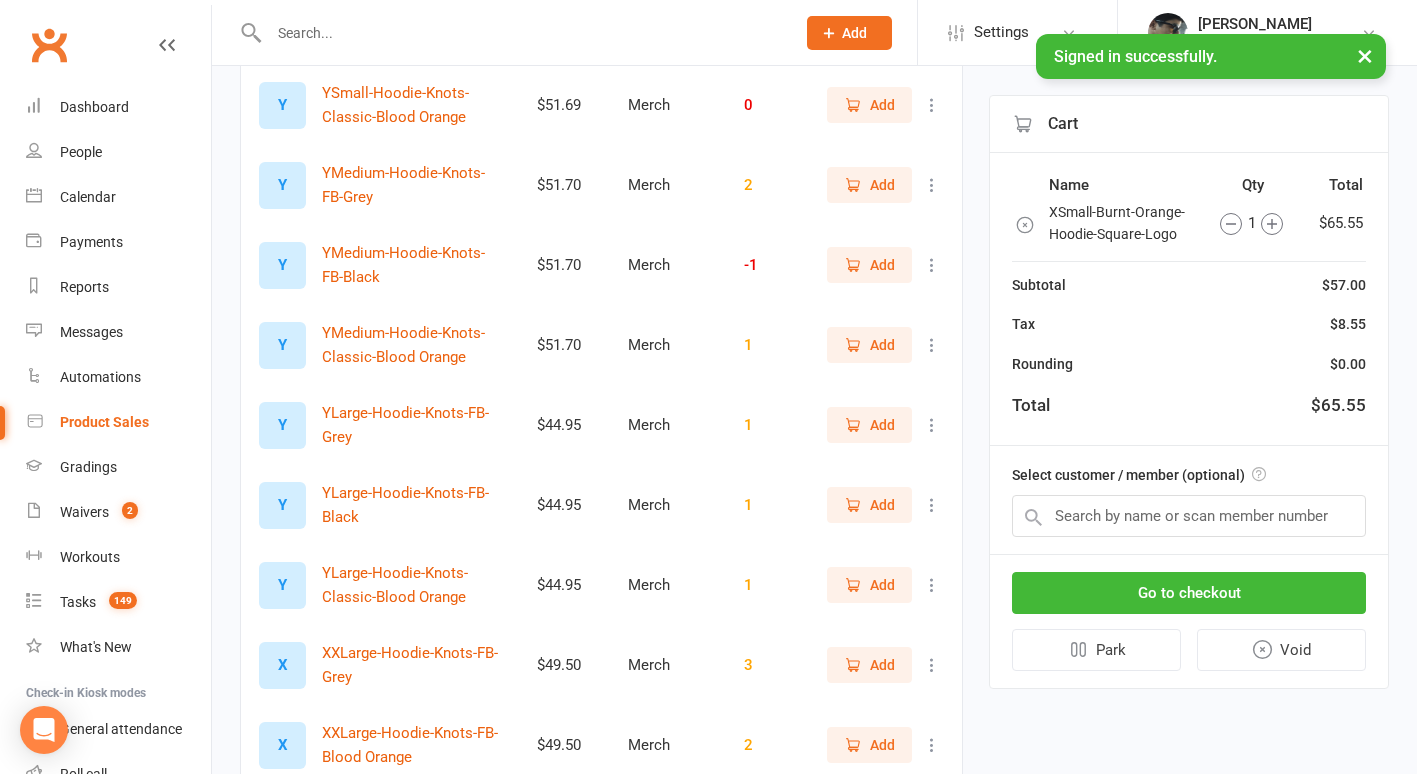 scroll, scrollTop: 0, scrollLeft: 0, axis: both 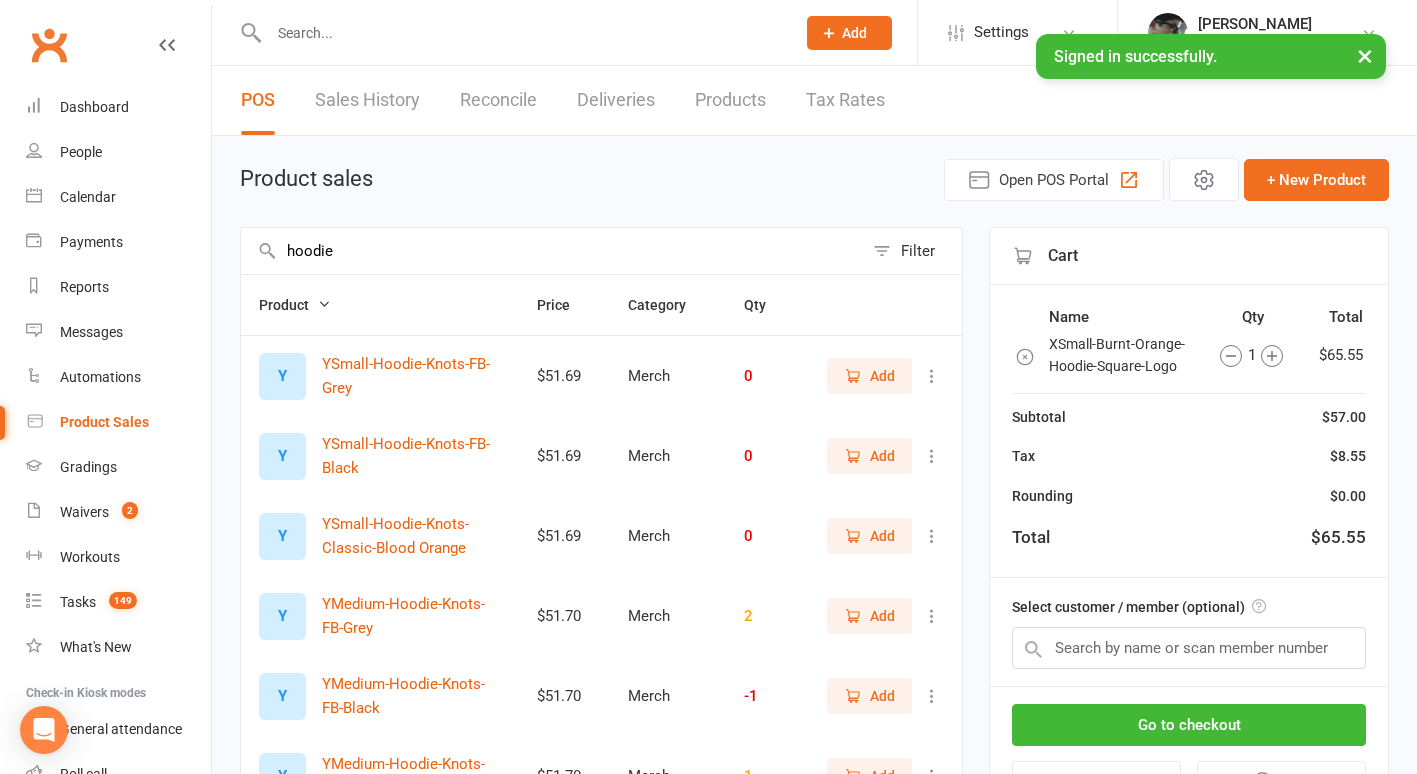 drag, startPoint x: 435, startPoint y: 365, endPoint x: 205, endPoint y: 381, distance: 230.55585 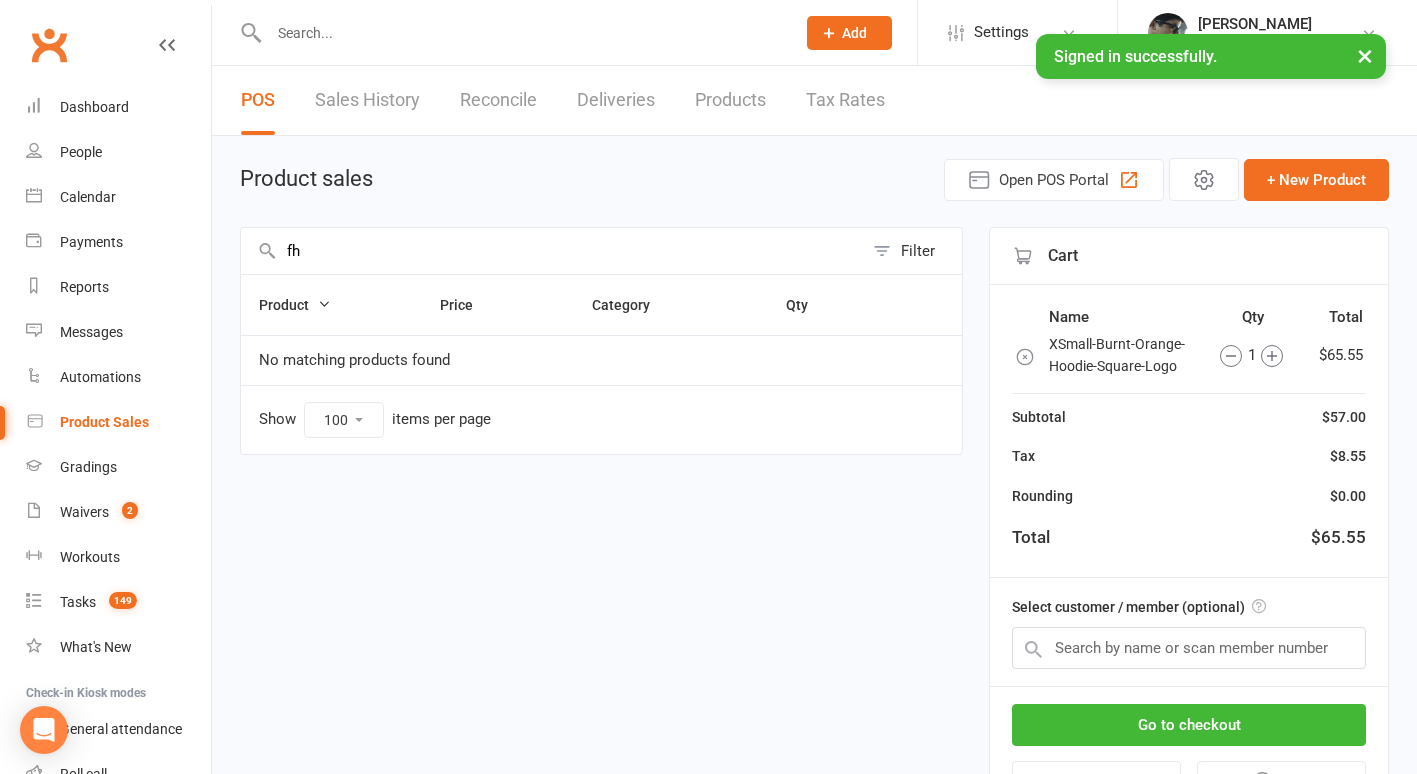 type on "f" 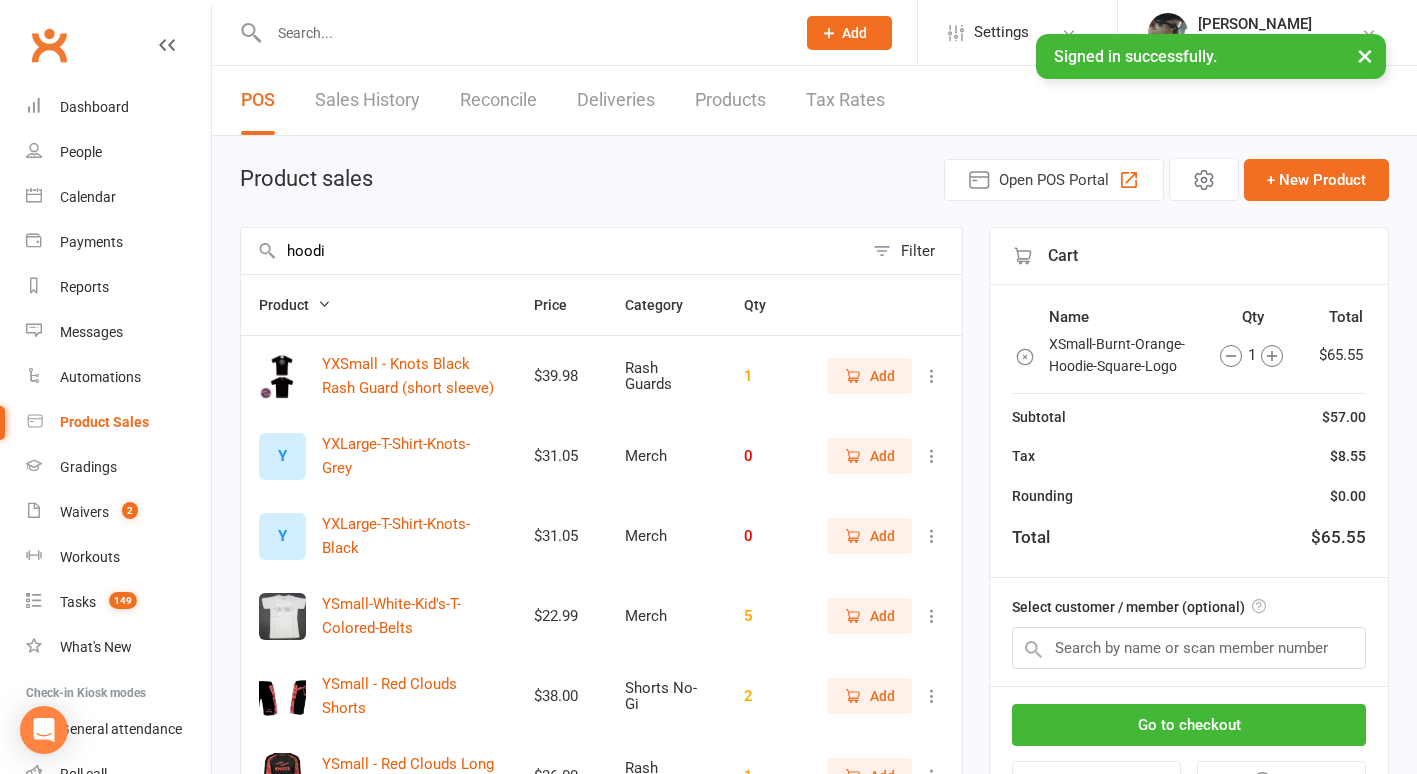 type on "hoodie" 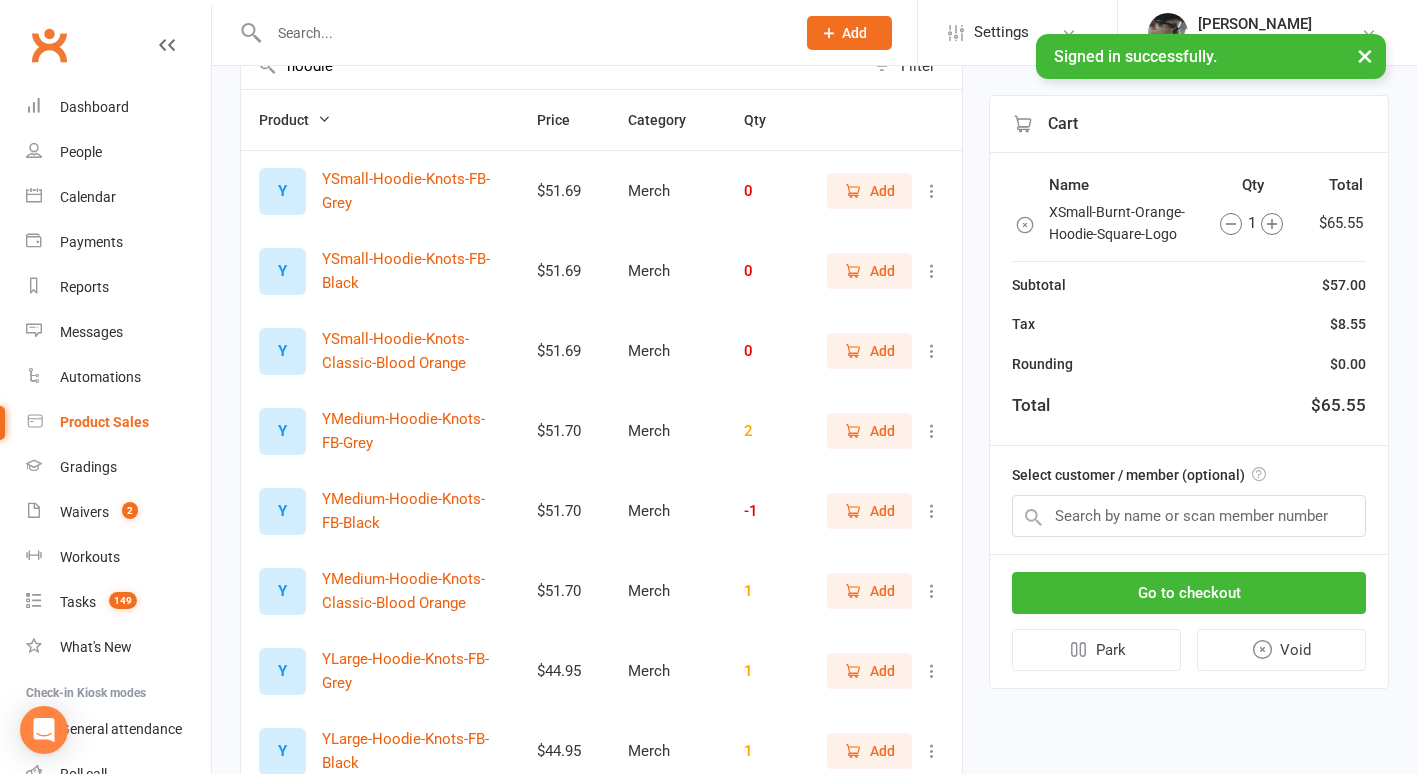 scroll, scrollTop: 200, scrollLeft: 0, axis: vertical 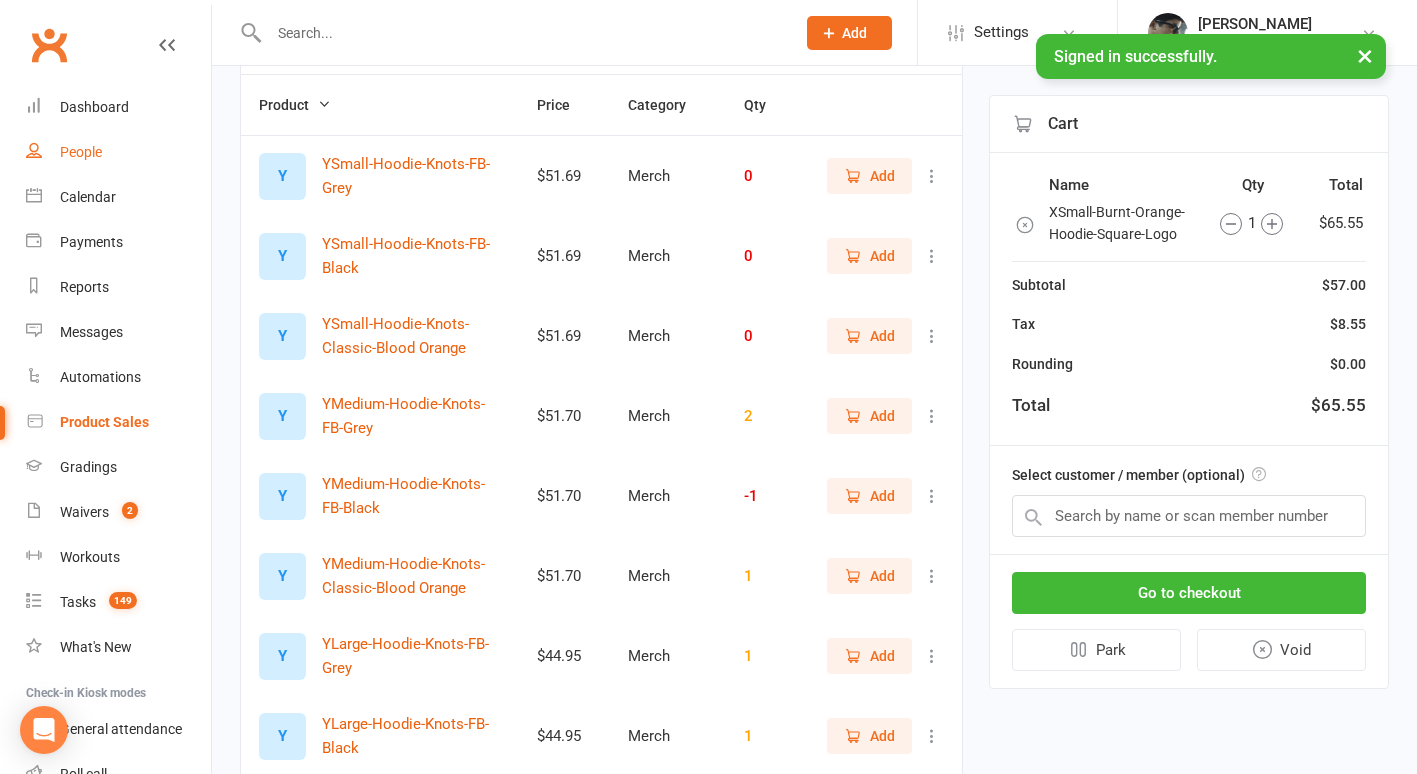 click on "People" at bounding box center (118, 152) 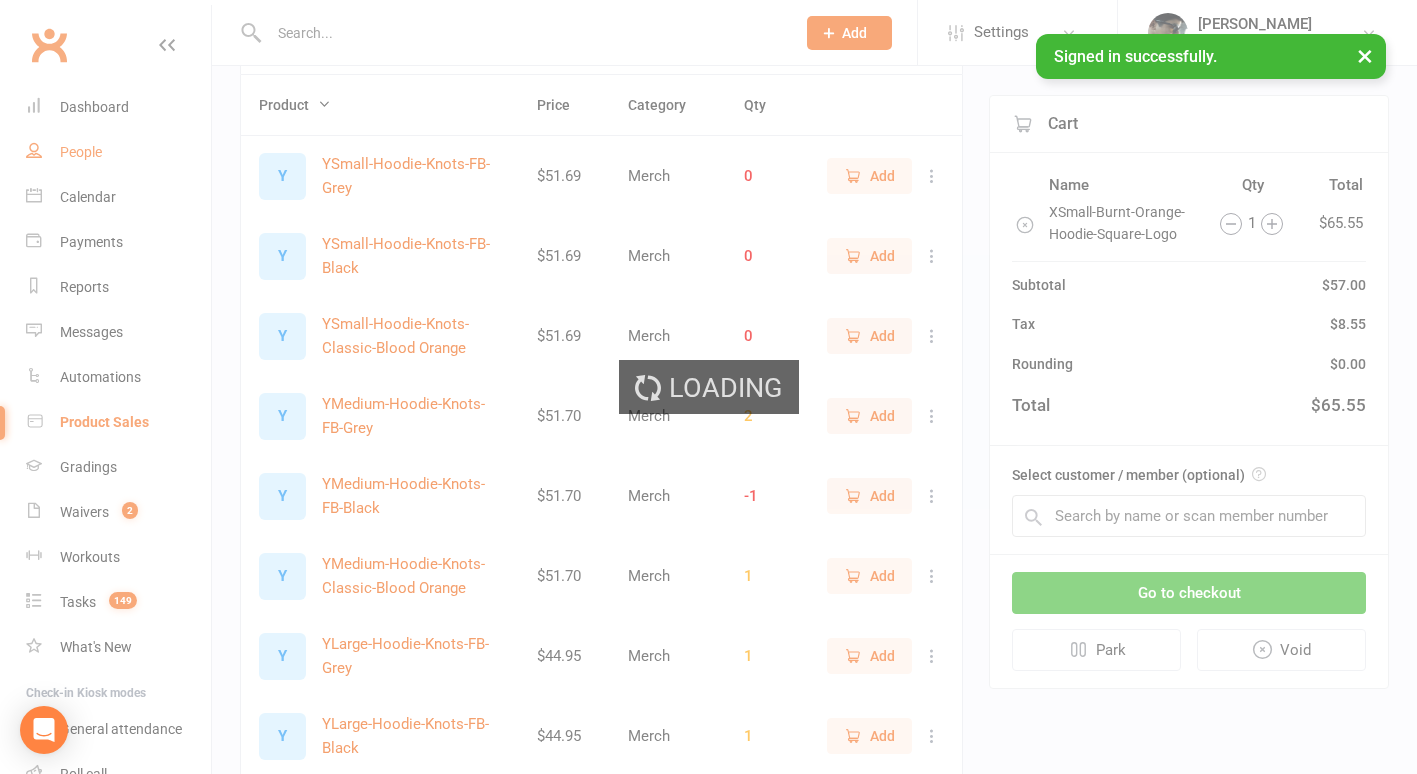 select on "100" 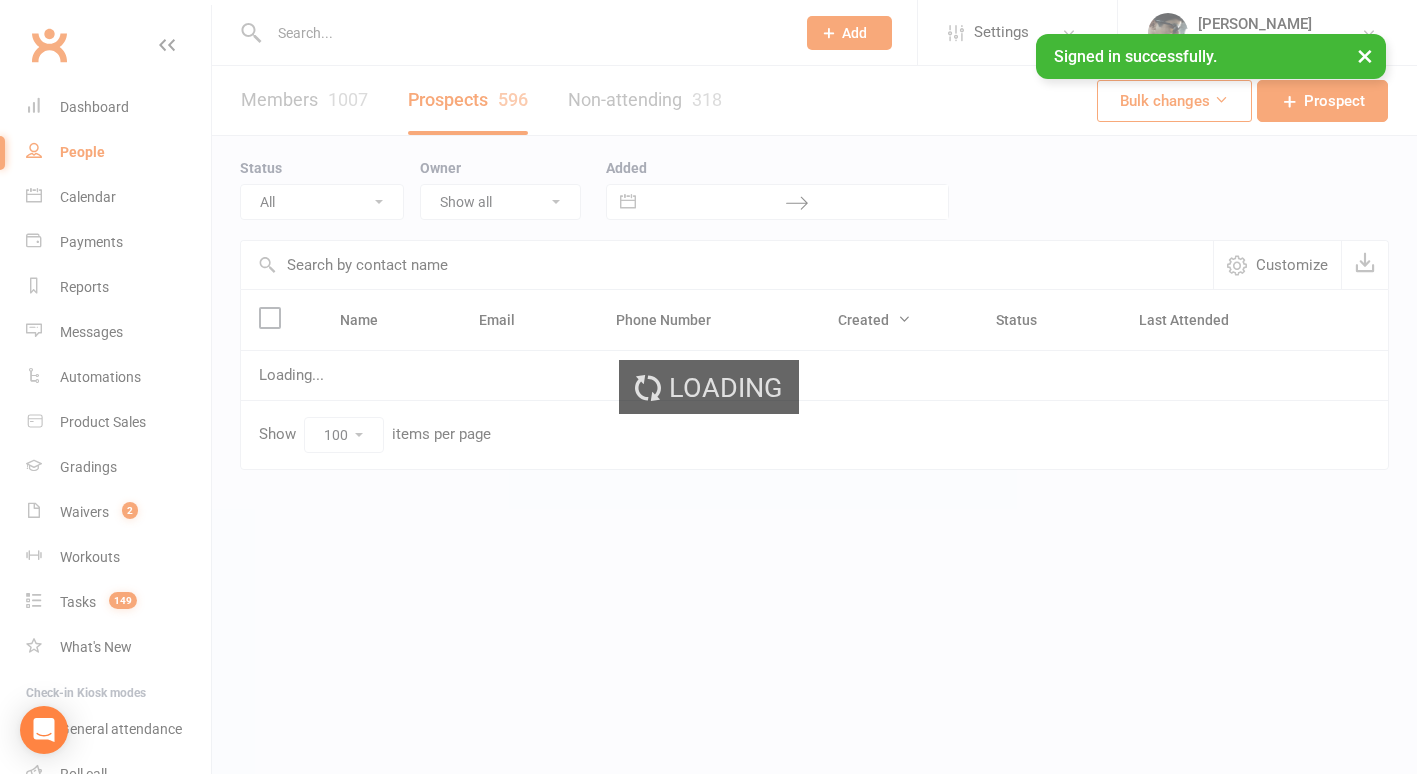 scroll, scrollTop: 0, scrollLeft: 0, axis: both 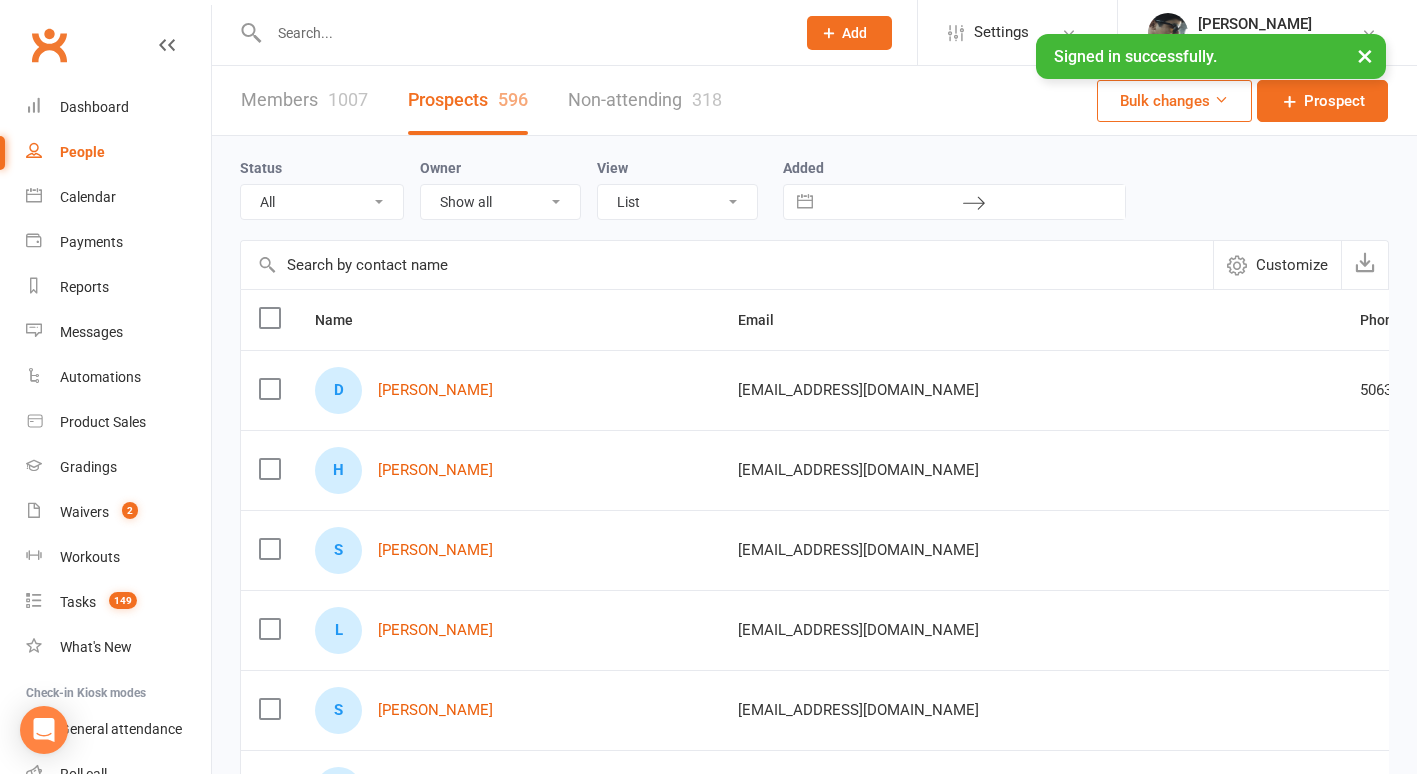 click at bounding box center [522, 33] 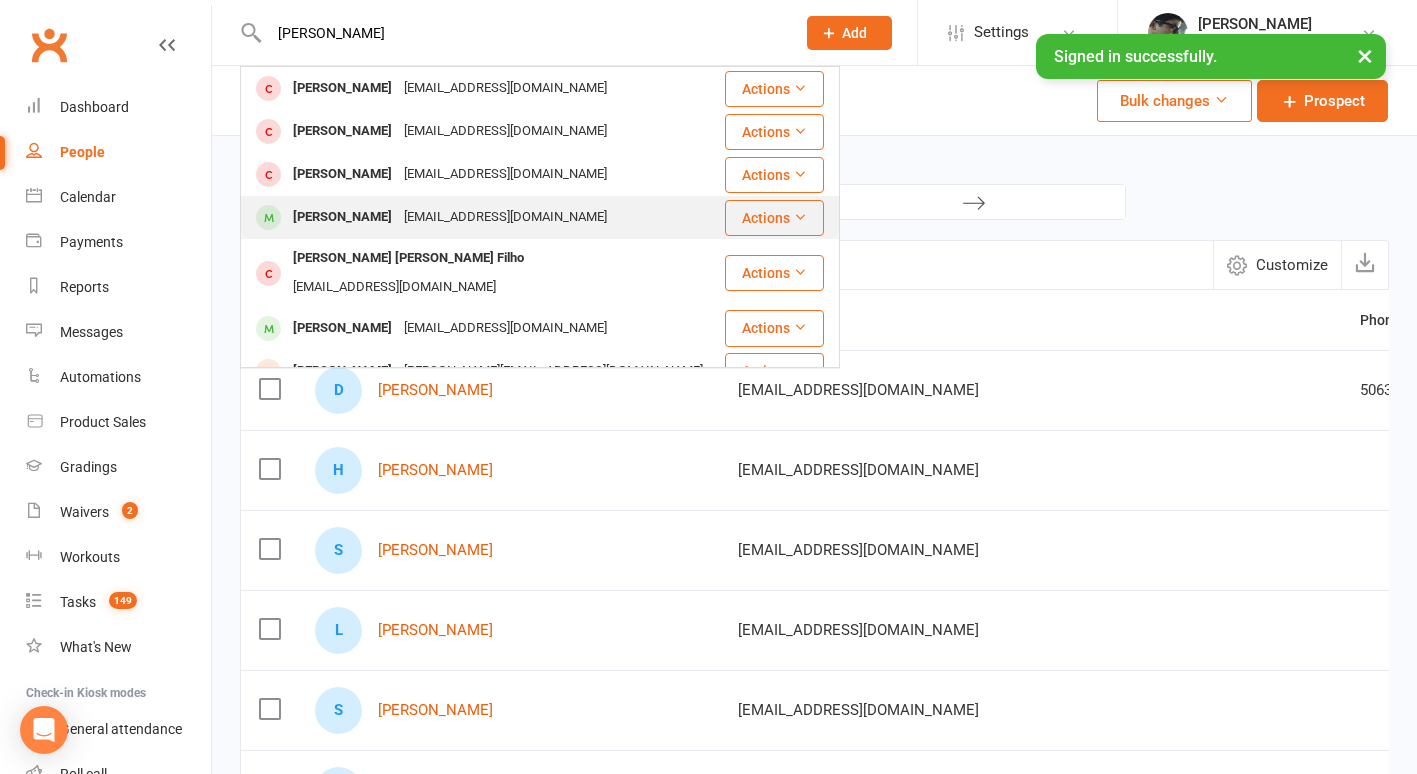 type on "[PERSON_NAME]" 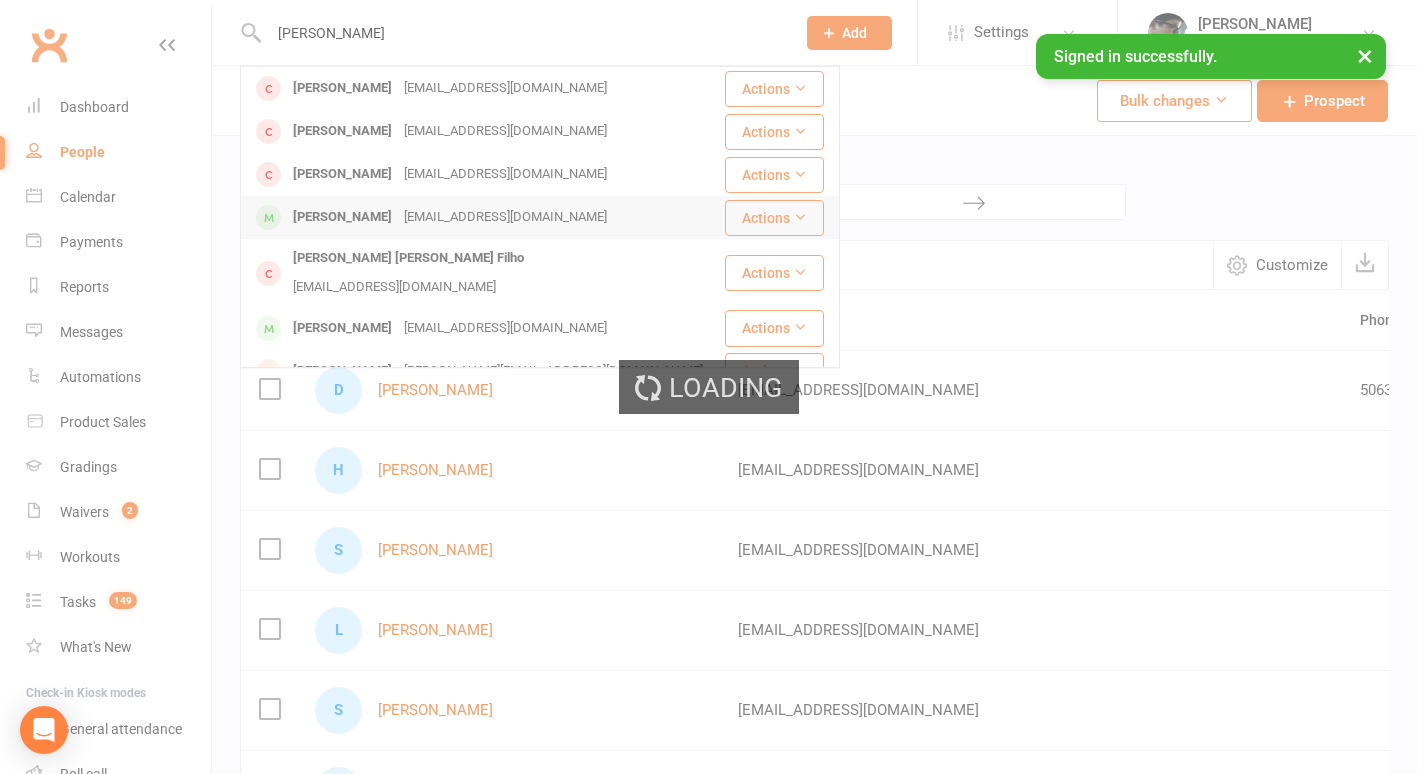 type 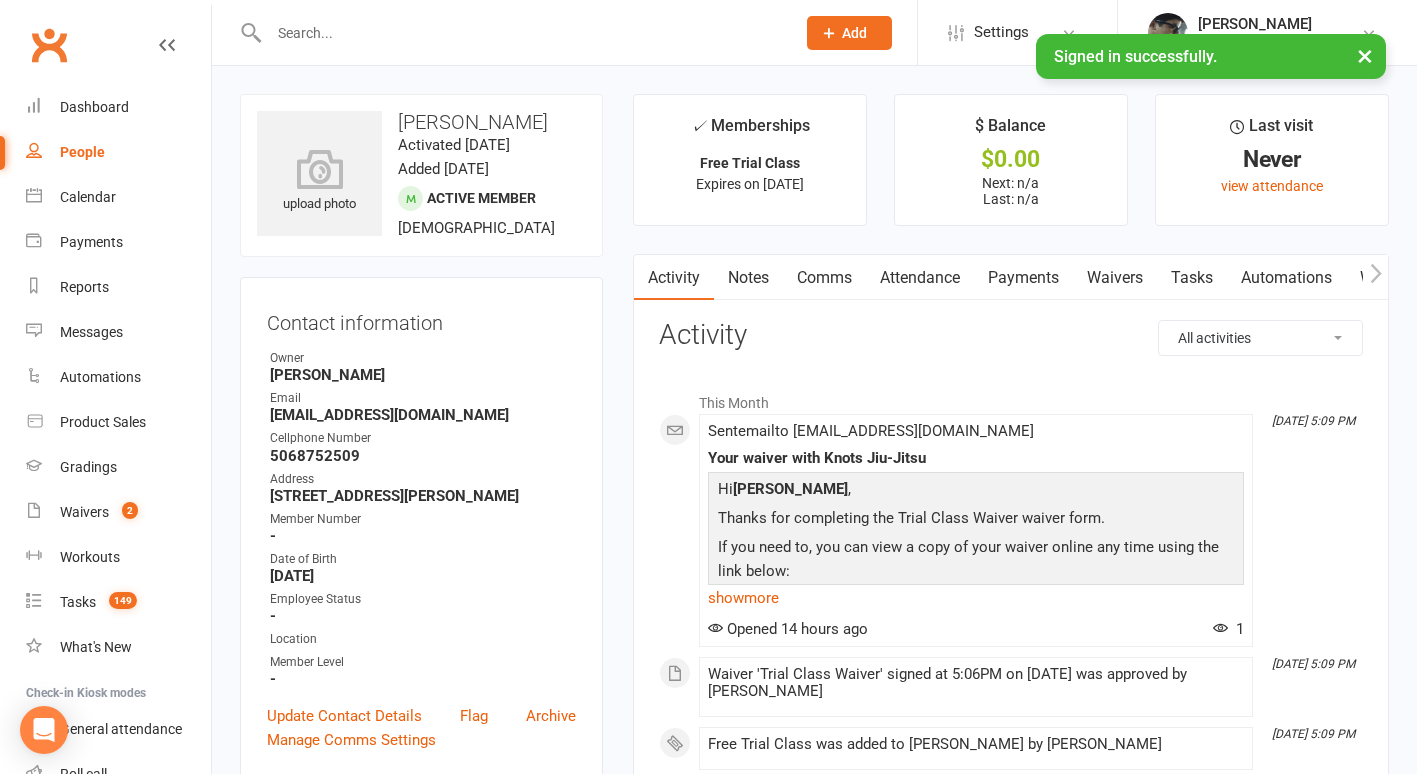 click on "Waivers" at bounding box center [1115, 278] 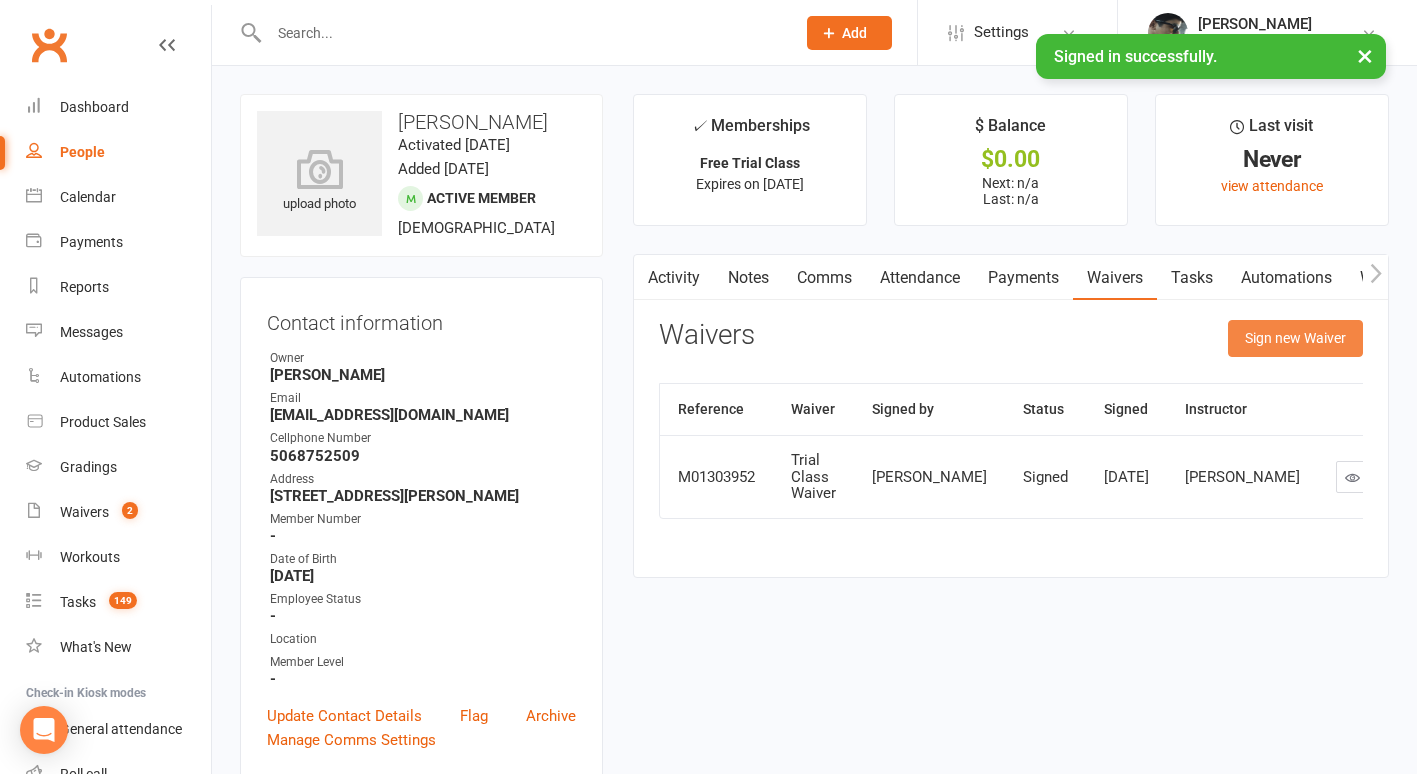 click on "Sign new Waiver" at bounding box center [1295, 338] 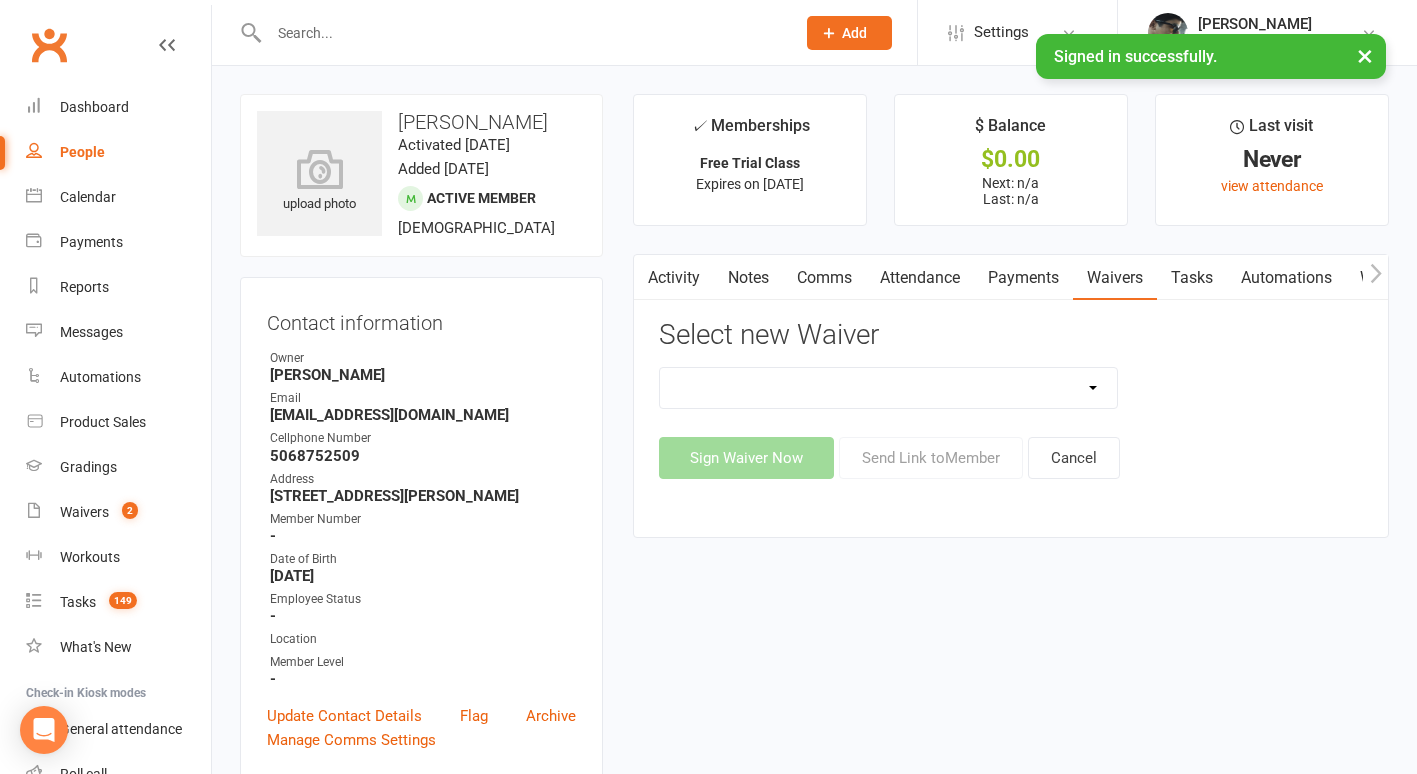click on "Covid Vaccine Confirmation E.T.C. Partnership Member E.T.C. Partnership Member (No Photo) Existing Member Waiver Existing Member Waiver W/O Cc Details Faixa Branca - New Member Faixa Branca Trial Class Family Member Sign-Up New Member (No Photo) New Member Sign Up New Member Sign Up for Muay Thai New Member Waiver (Without CC) Permission To Use Credit Card Trial Class Waiver" at bounding box center (888, 388) 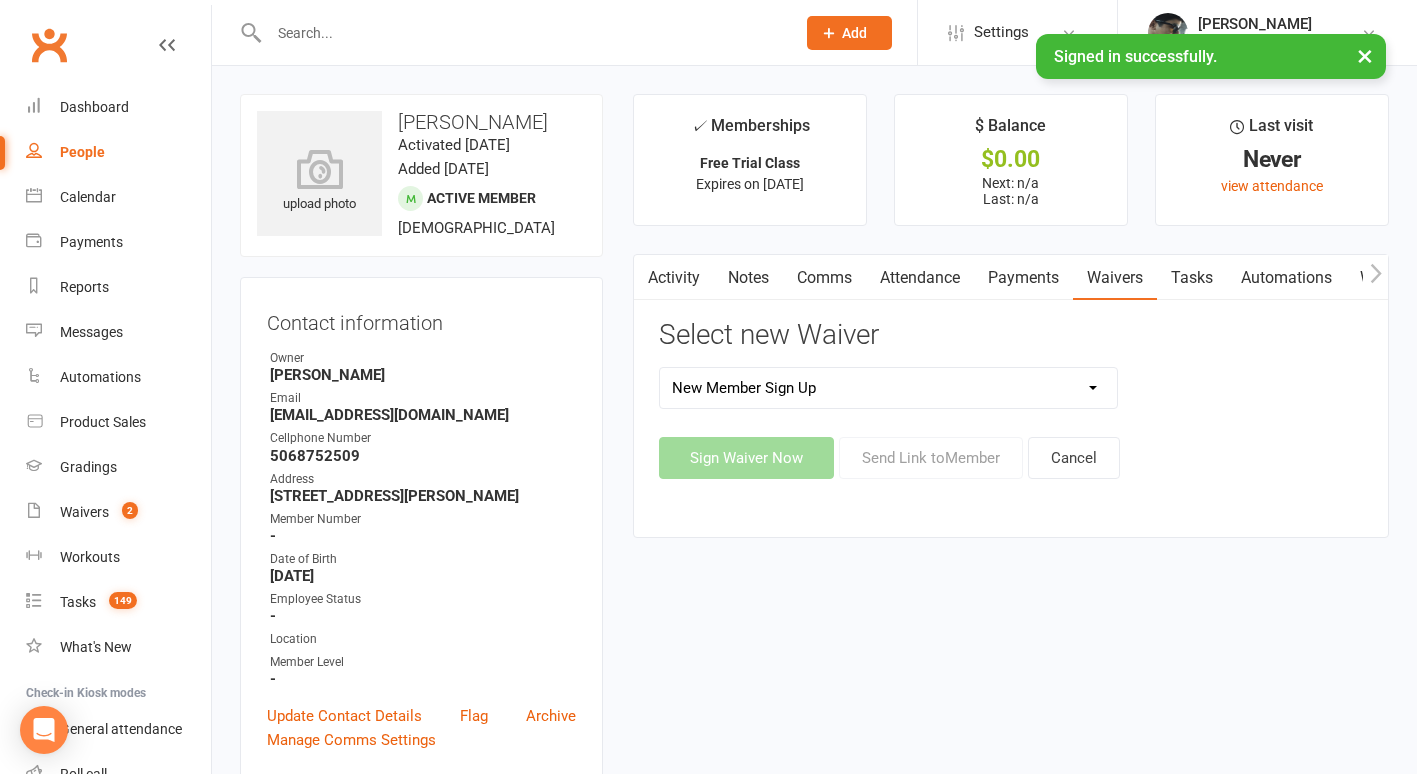 click on "Covid Vaccine Confirmation E.T.C. Partnership Member E.T.C. Partnership Member (No Photo) Existing Member Waiver Existing Member Waiver W/O Cc Details Faixa Branca - New Member Faixa Branca Trial Class Family Member Sign-Up New Member (No Photo) New Member Sign Up New Member Sign Up for Muay Thai New Member Waiver (Without CC) Permission To Use Credit Card Trial Class Waiver" at bounding box center (888, 388) 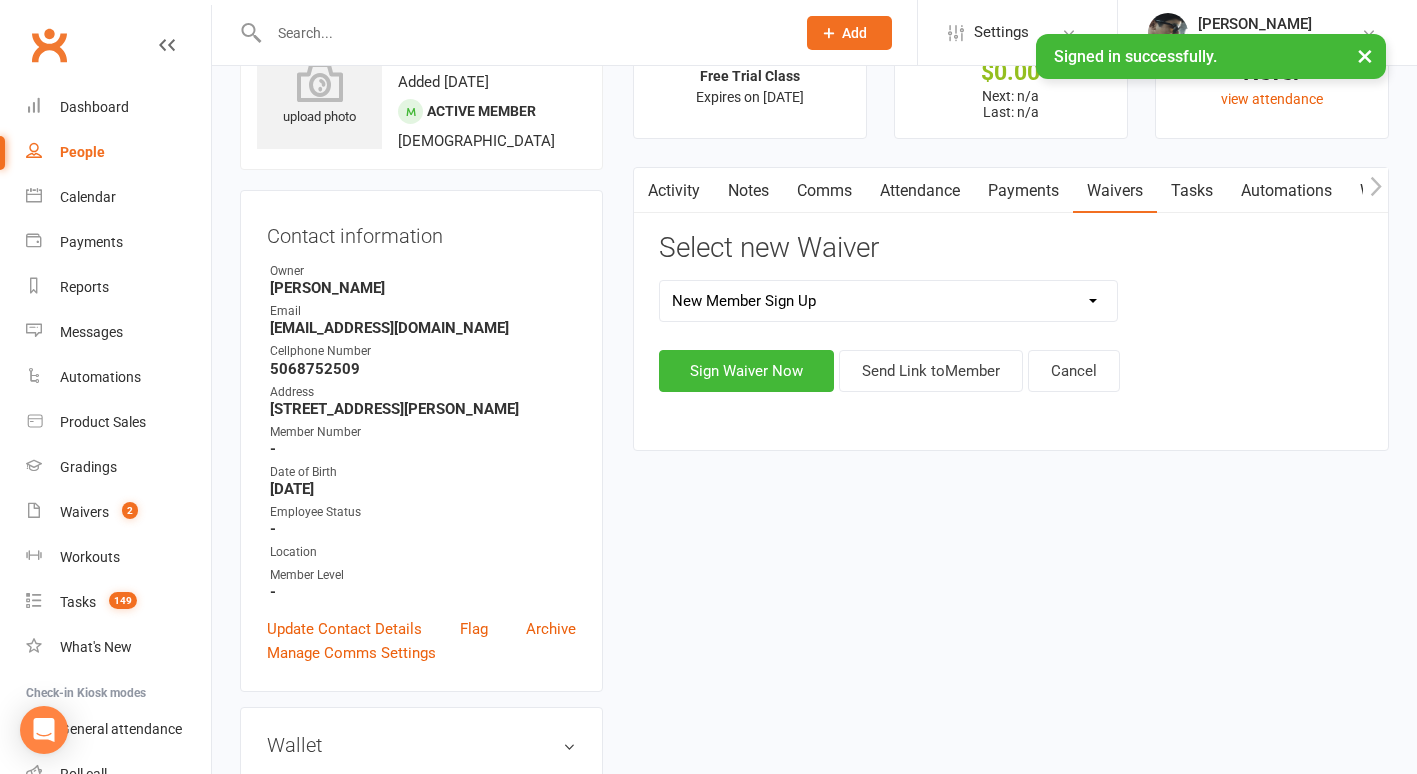 scroll, scrollTop: 86, scrollLeft: 0, axis: vertical 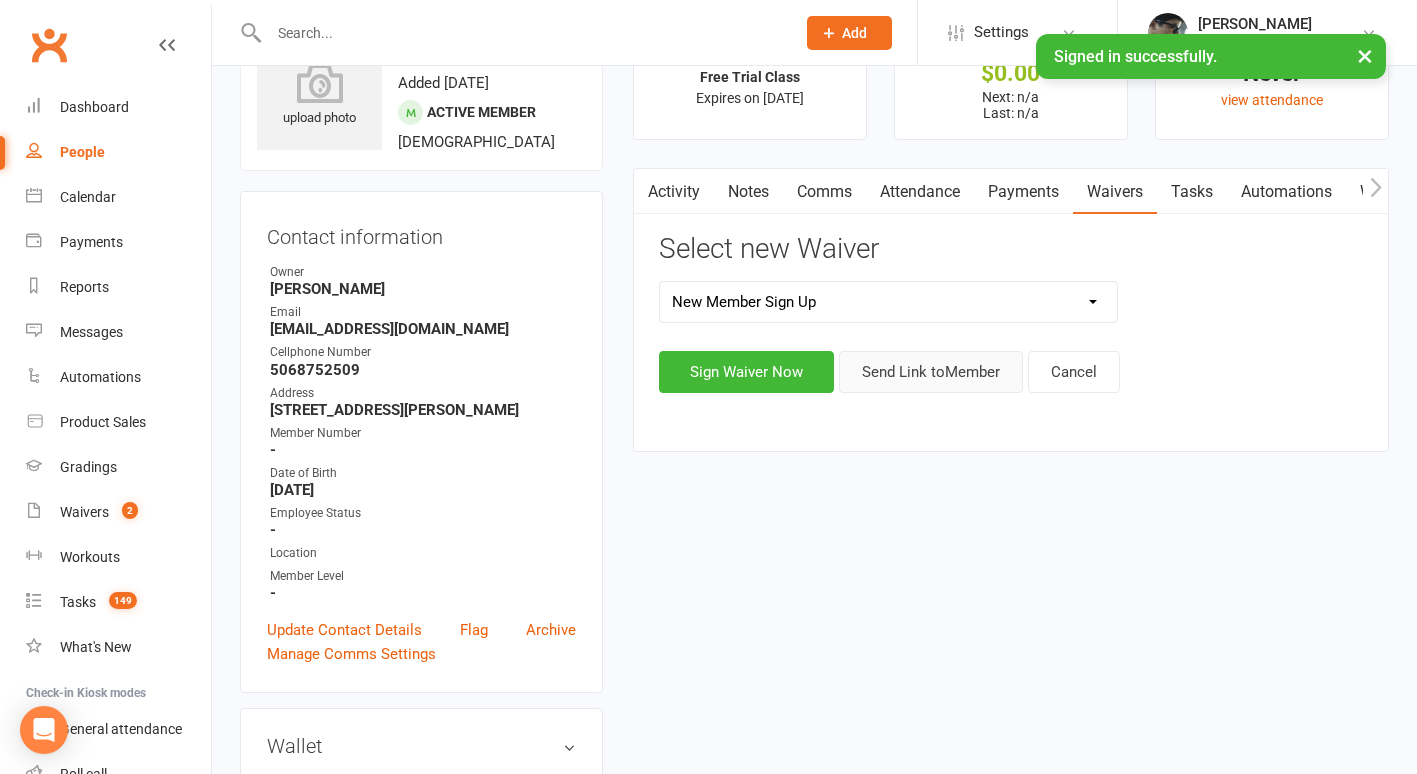 click on "Send Link to  Member" at bounding box center [931, 372] 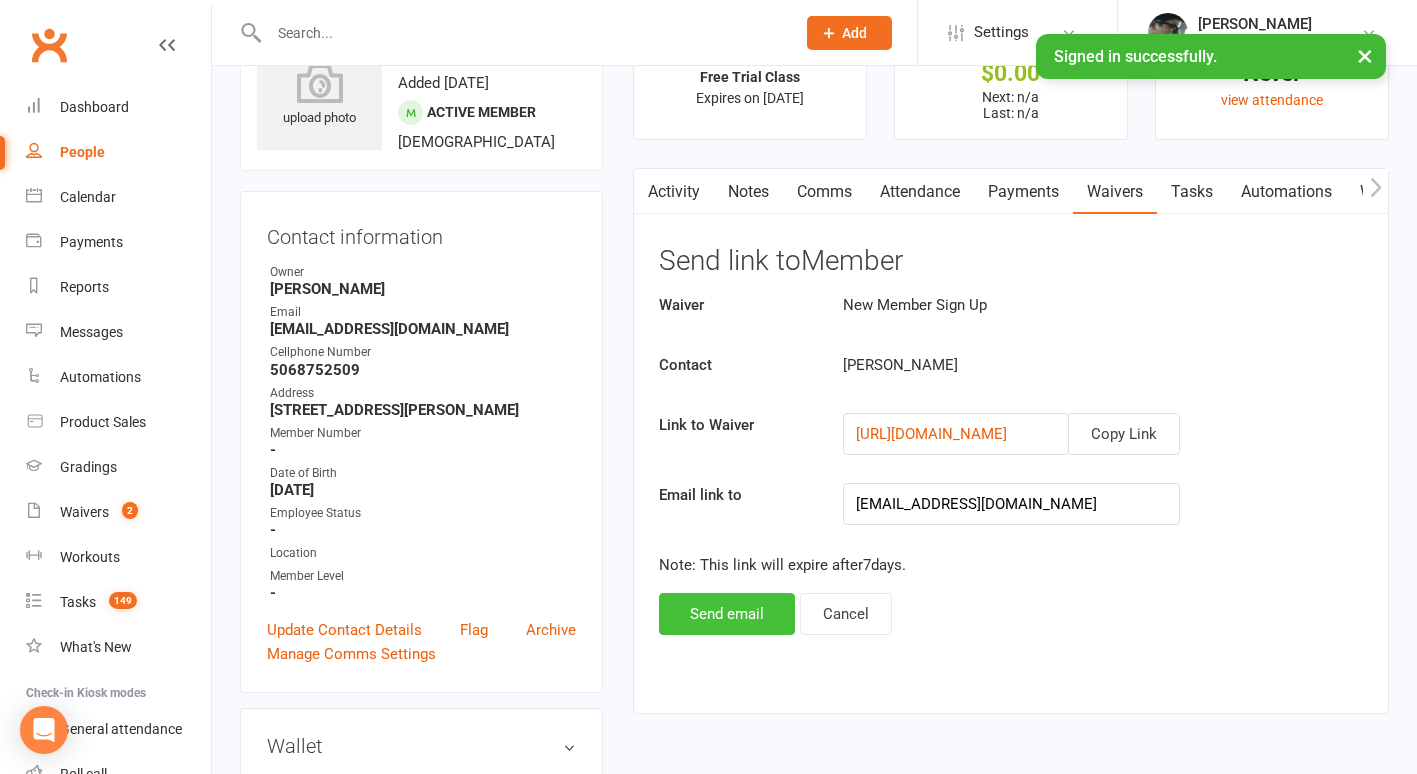 click on "Send email" at bounding box center (727, 614) 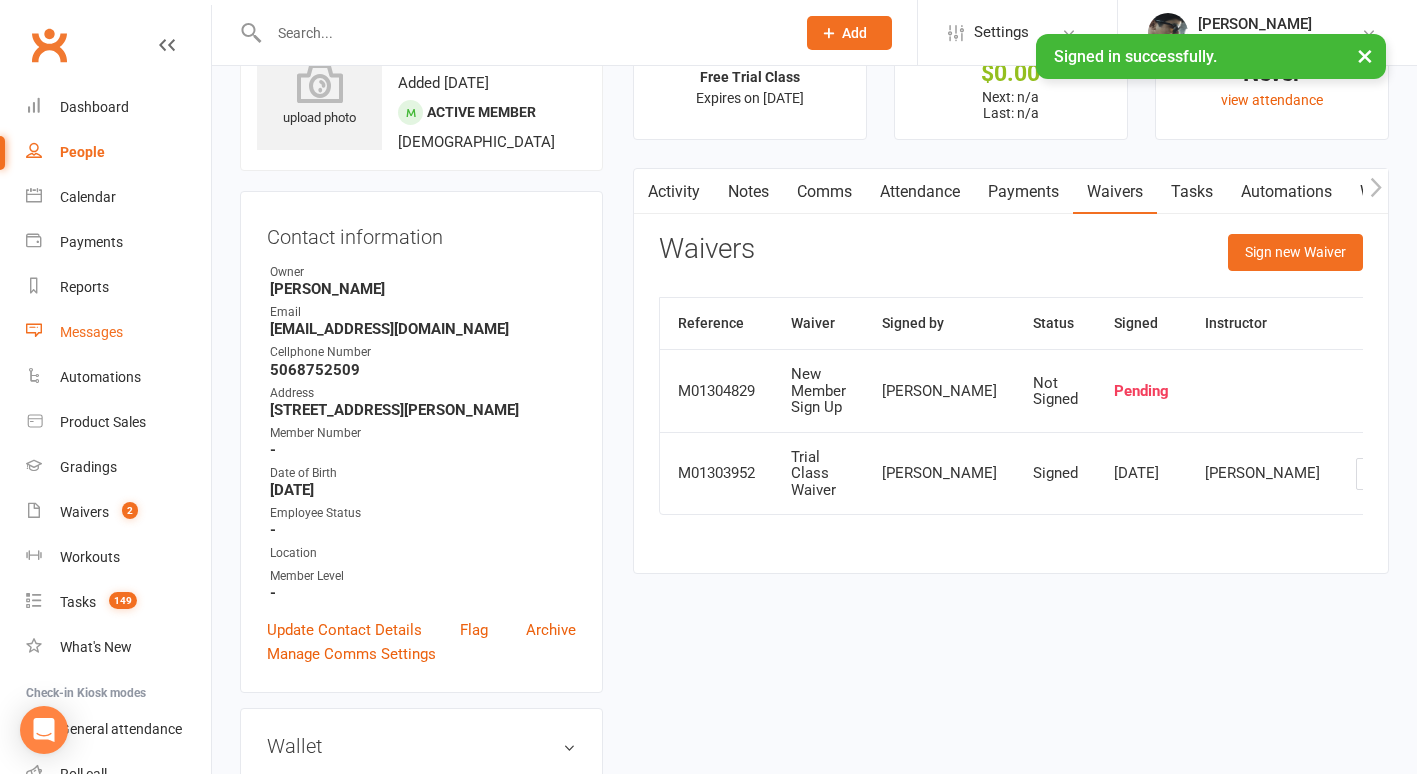 click on "Messages" at bounding box center (91, 332) 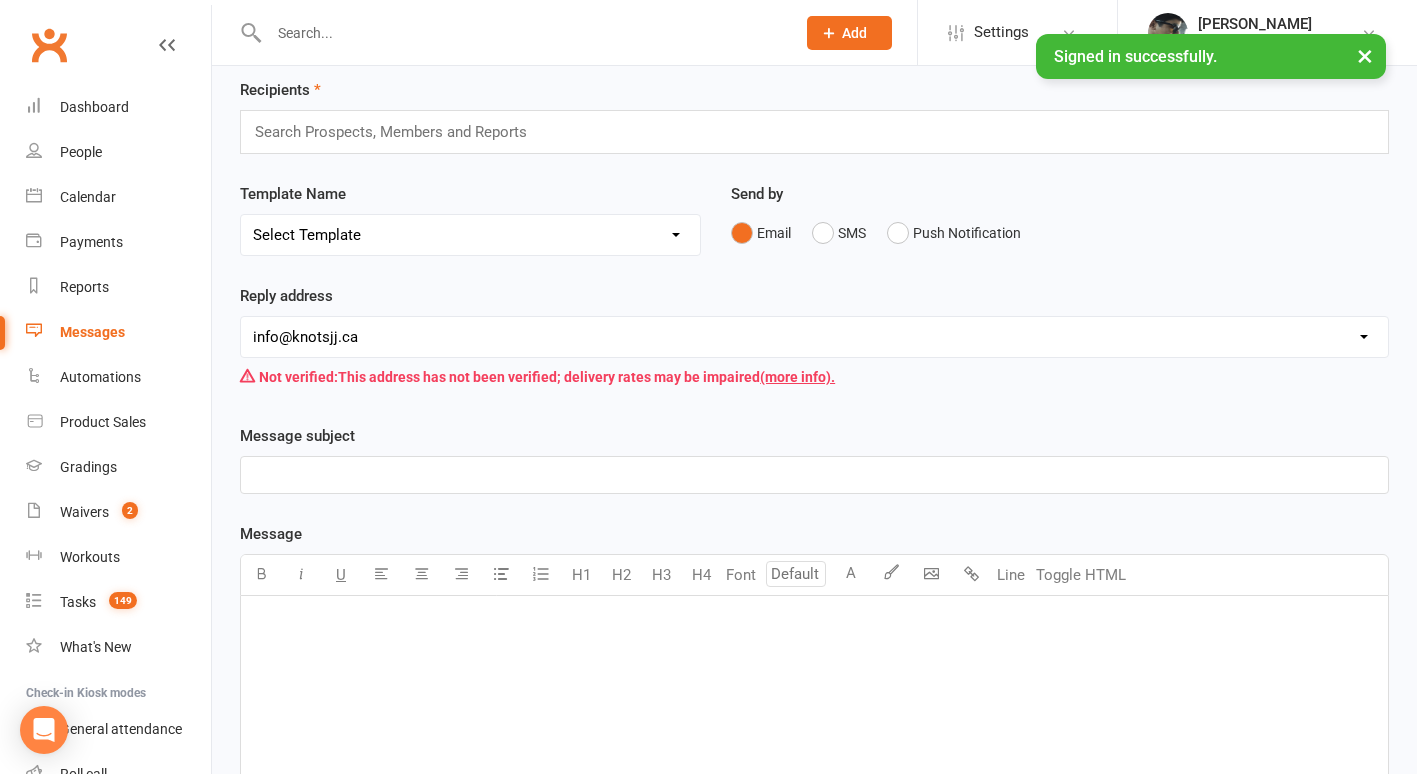 scroll, scrollTop: 0, scrollLeft: 0, axis: both 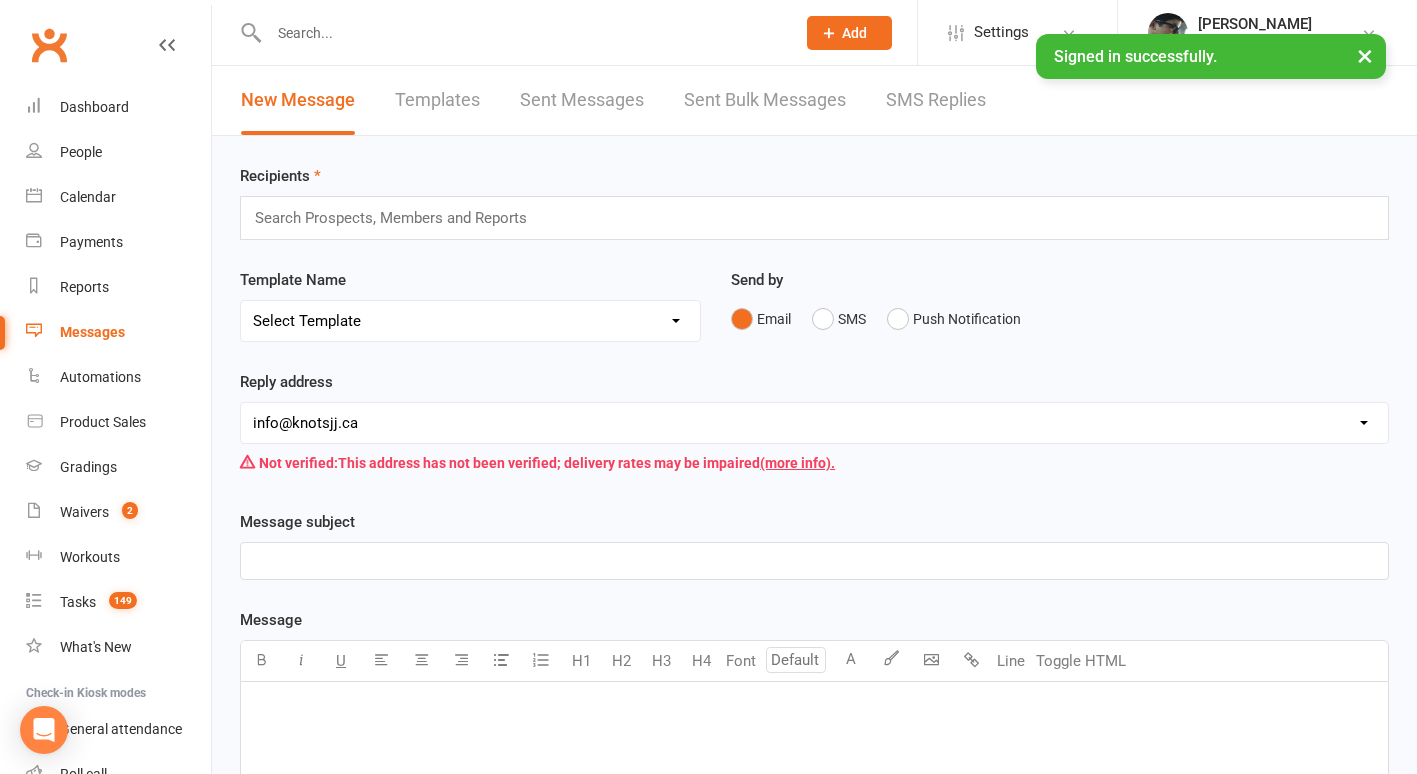 click on "Search Prospects, Members and Reports" at bounding box center (814, 218) 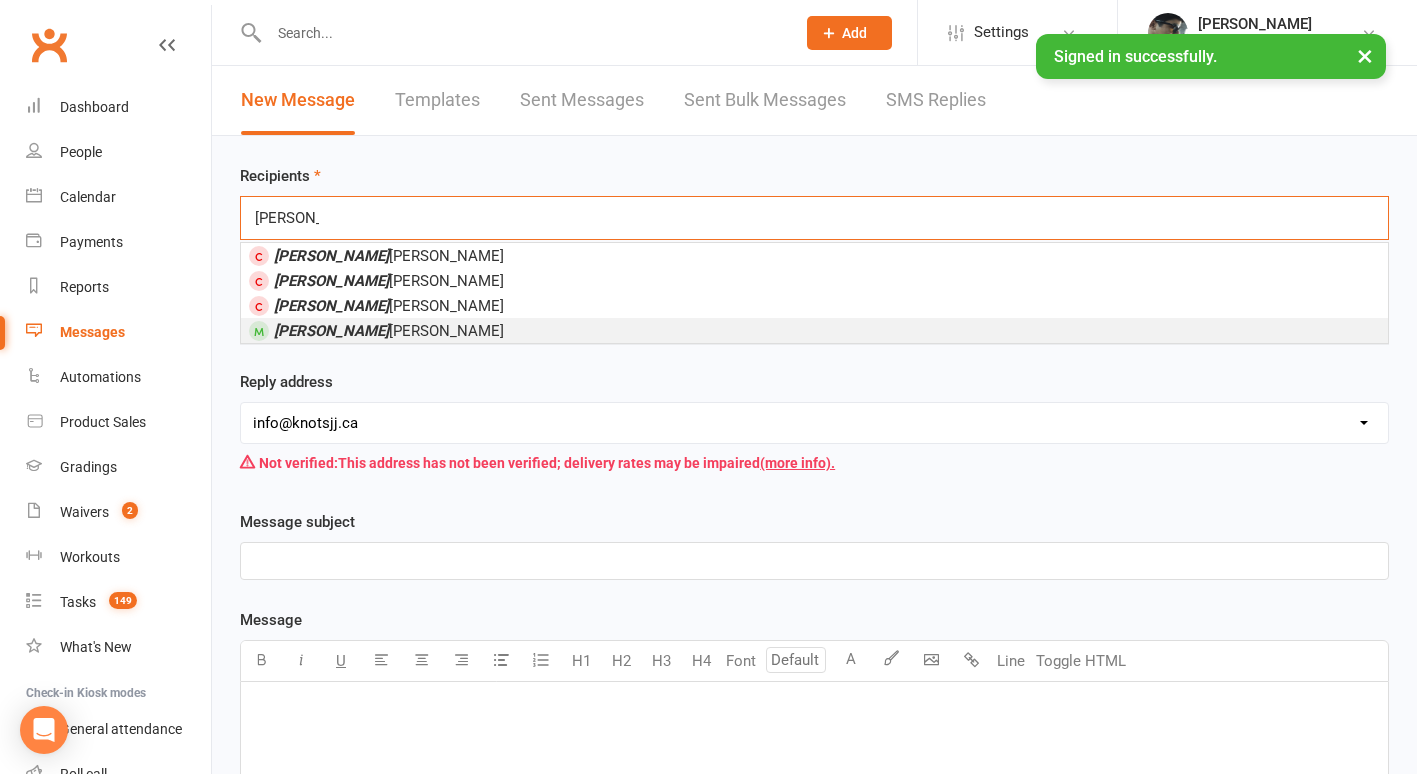 type on "[PERSON_NAME]" 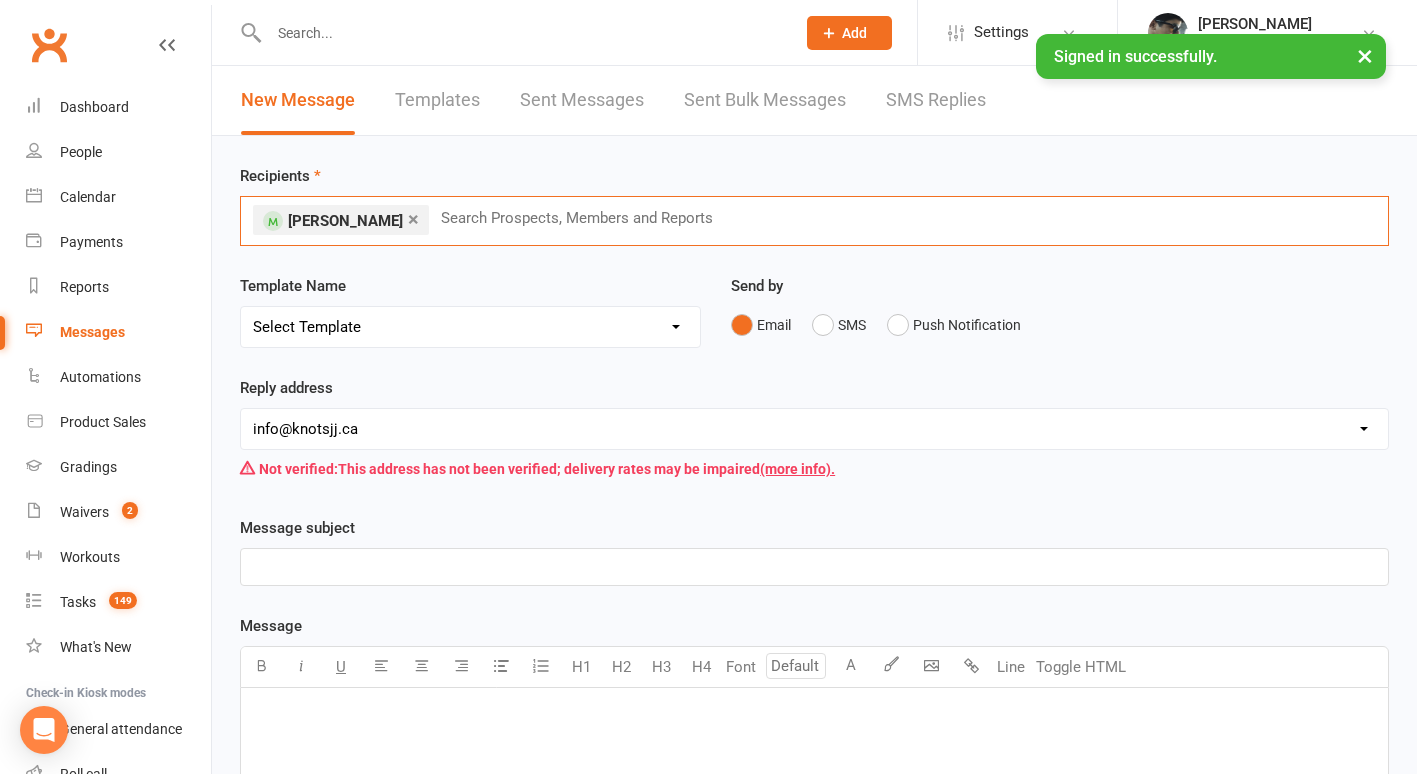 click on "Select Template [Email] Seminar Review [Email] You Missed Your Trial Class [Email] Enquiry [Email] Enquiry - Reply [Email] Enquiry - Unanswered call [Email] New Class Sign Up [Email] Trial Class Confirmation [Email] Waitlist [Email] Waitlist Schedule [Email] Waitlist Trial [Email] Waitlist Trial Kids [Email] Waitlist Trial Little Tangles [Email] Waitlist Trial Youth [Email] Birthday Questionnaire [Email] Birthday Waiver [Email] Muay Thai + Jiu Offer [Email] Cancel [Email] Welcome to Knots Jiu-Jitsu [Email] Existing Member Waiver [Email] Holiday Hours [Email] Spots Opened  [Email] Spots Open for Baby Jitsu, LT and Kids [Email] Competition [Email] Competition Correction [Email] Competition Sign-up [Email] Reverse Advent Box Collection [Email] Reverse Advent Calendar [Email] Reverse Advent Wishlist Crossroads for Women [Email] Reverse Advent Wishlist FTLOG [Email] Reverse Advent Wishlist PAW [Email] Reverse Advent Wishlist Queens of Heart [Email] Schedule Update [Email] Schedule Update (1) [Email] Grading Kids" at bounding box center [470, 327] 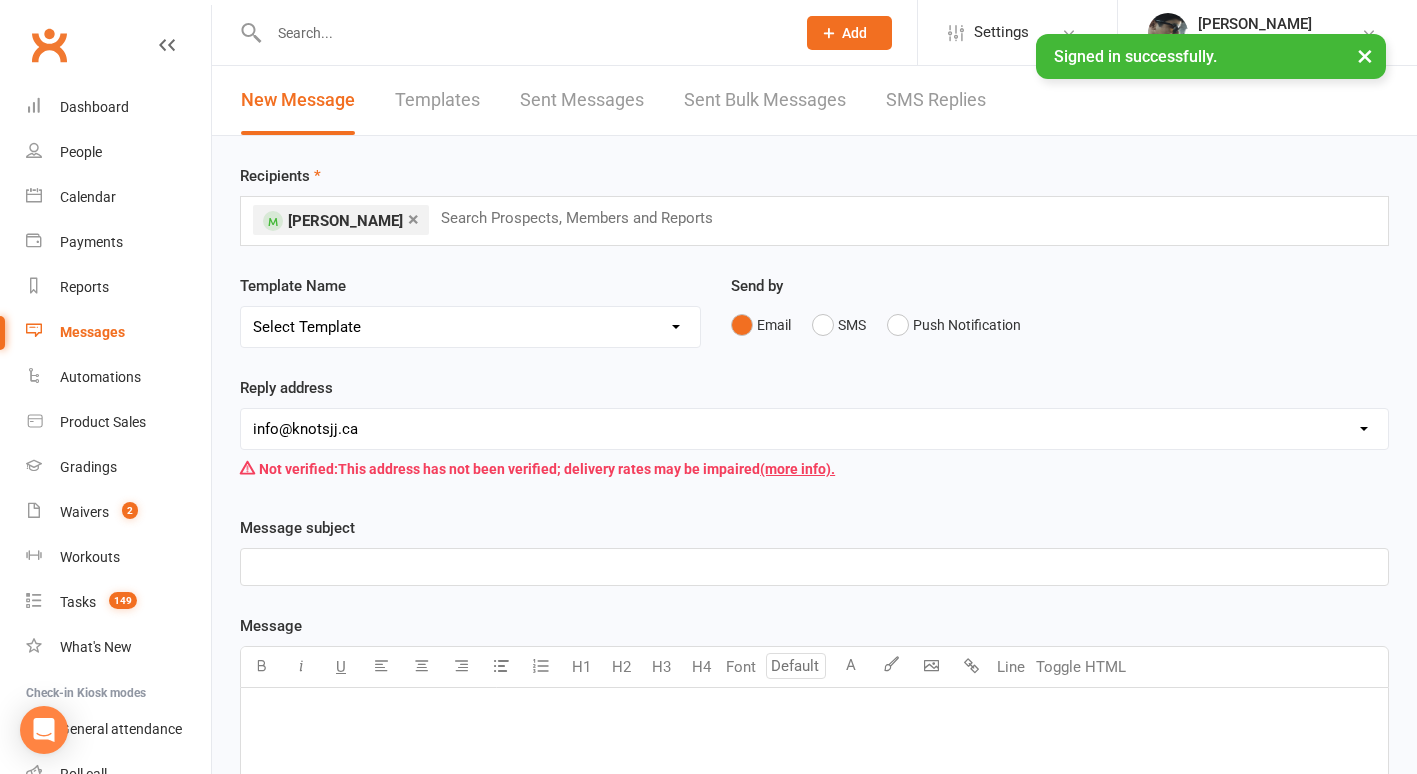 select on "17" 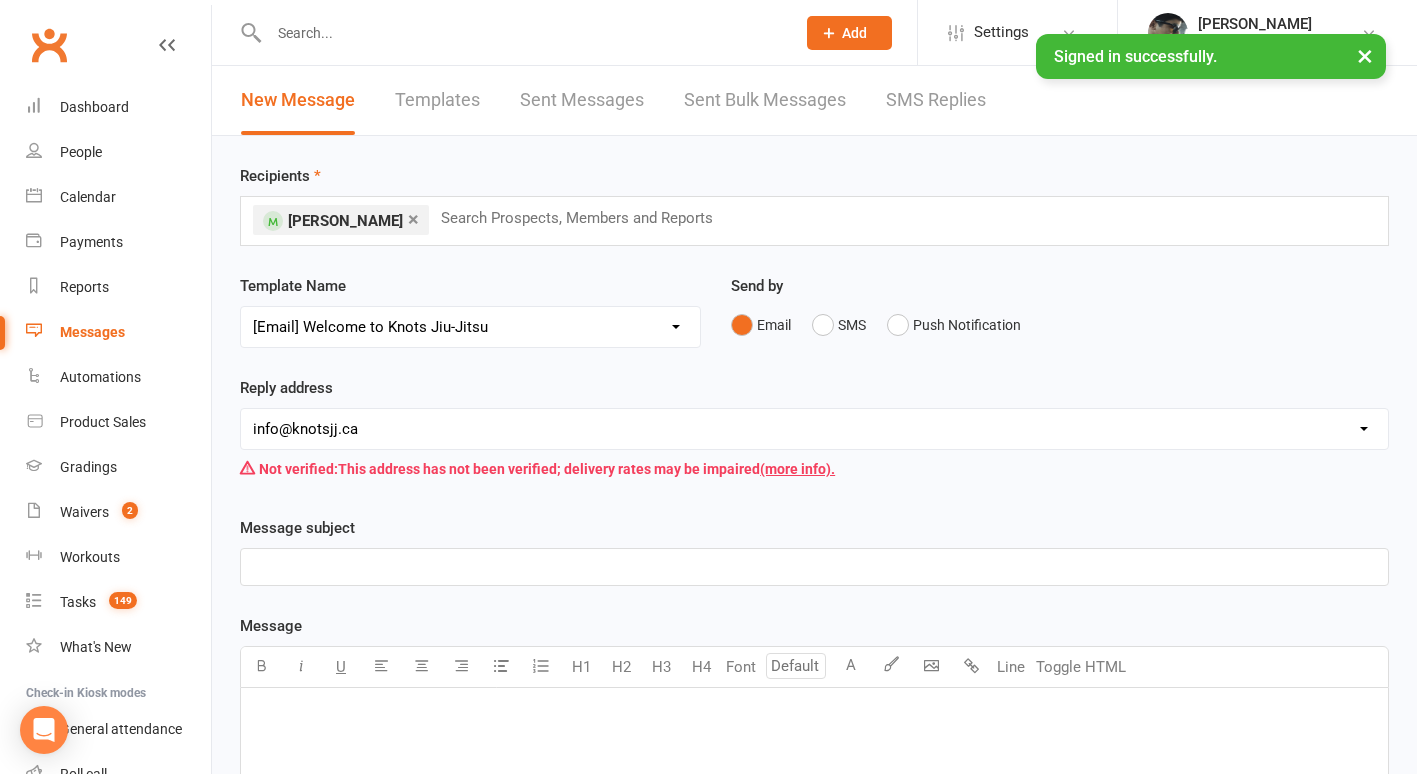 click on "Select Template [Email] Seminar Review [Email] You Missed Your Trial Class [Email] Enquiry [Email] Enquiry - Reply [Email] Enquiry - Unanswered call [Email] New Class Sign Up [Email] Trial Class Confirmation [Email] Waitlist [Email] Waitlist Schedule [Email] Waitlist Trial [Email] Waitlist Trial Kids [Email] Waitlist Trial Little Tangles [Email] Waitlist Trial Youth [Email] Birthday Questionnaire [Email] Birthday Waiver [Email] Muay Thai + Jiu Offer [Email] Cancel [Email] Welcome to Knots Jiu-Jitsu [Email] Existing Member Waiver [Email] Holiday Hours [Email] Spots Opened  [Email] Spots Open for Baby Jitsu, LT and Kids [Email] Competition [Email] Competition Correction [Email] Competition Sign-up [Email] Reverse Advent Box Collection [Email] Reverse Advent Calendar [Email] Reverse Advent Wishlist Crossroads for Women [Email] Reverse Advent Wishlist FTLOG [Email] Reverse Advent Wishlist PAW [Email] Reverse Advent Wishlist Queens of Heart [Email] Schedule Update [Email] Schedule Update (1) [Email] Grading Kids" at bounding box center (470, 327) 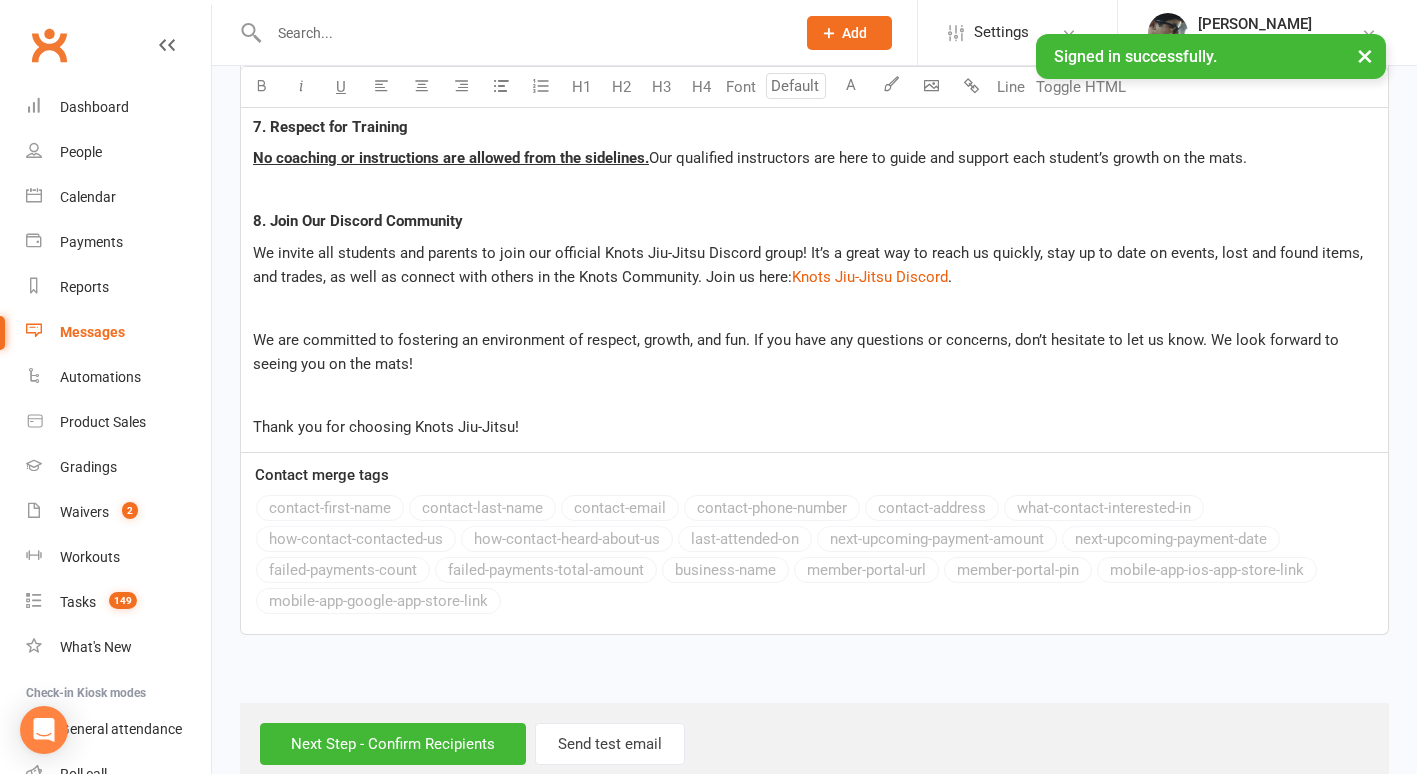 scroll, scrollTop: 1533, scrollLeft: 0, axis: vertical 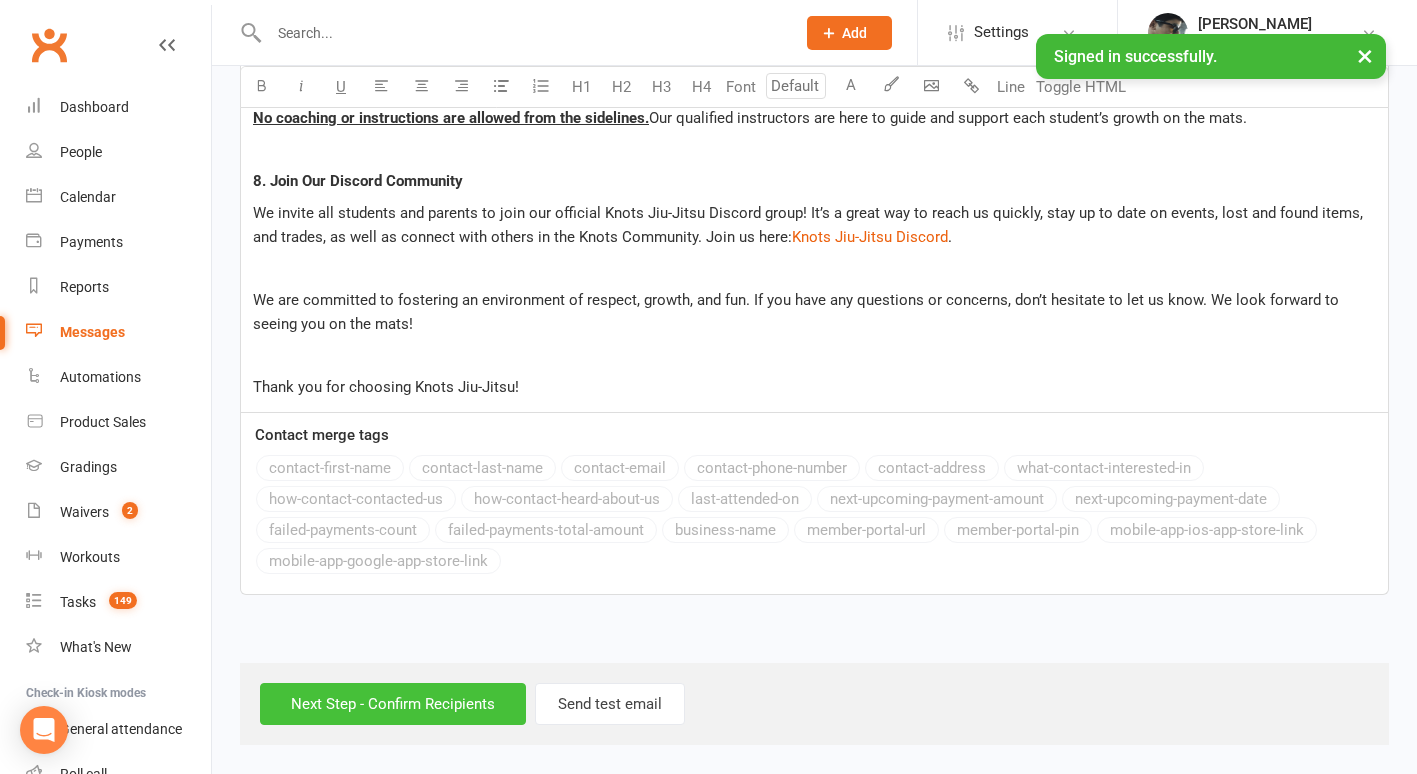click on "Next Step - Confirm Recipients" at bounding box center (393, 704) 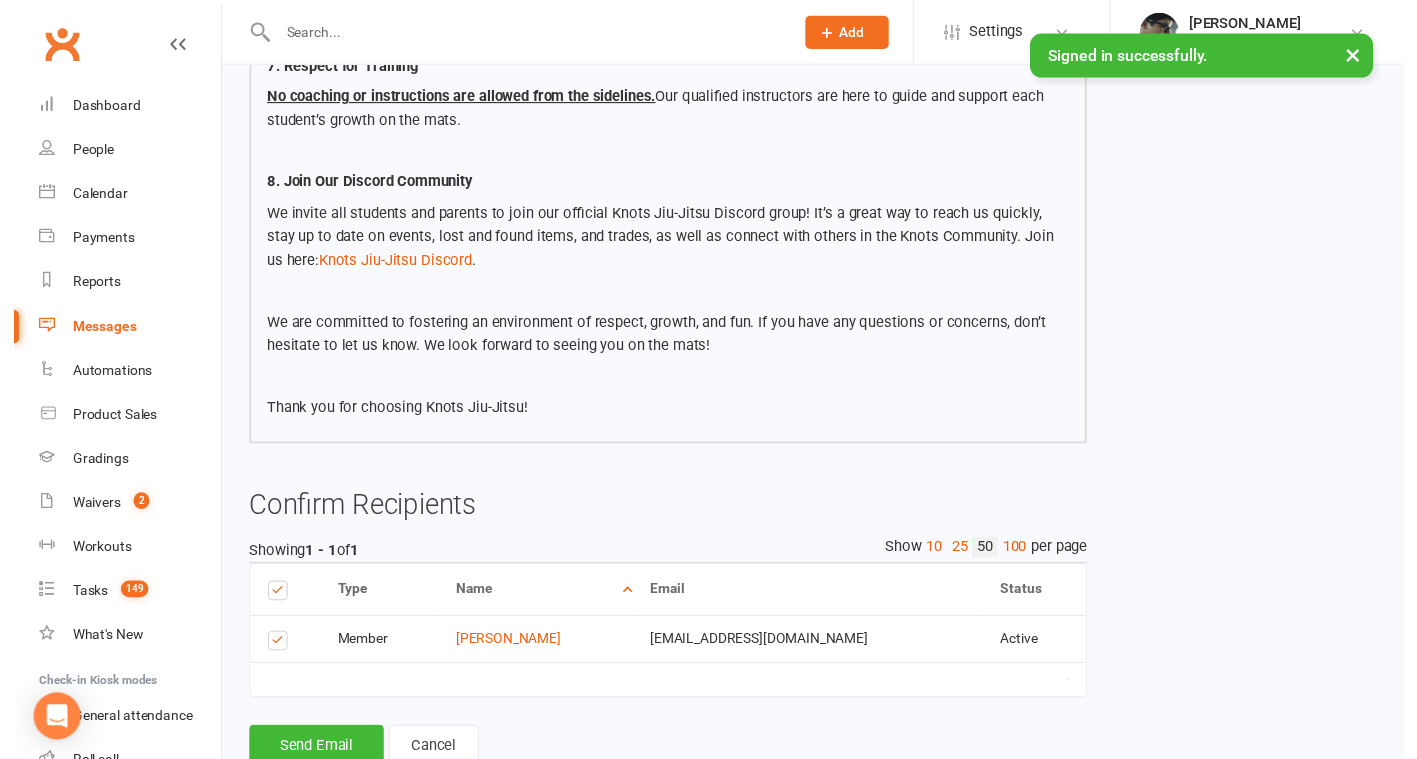 scroll, scrollTop: 1400, scrollLeft: 0, axis: vertical 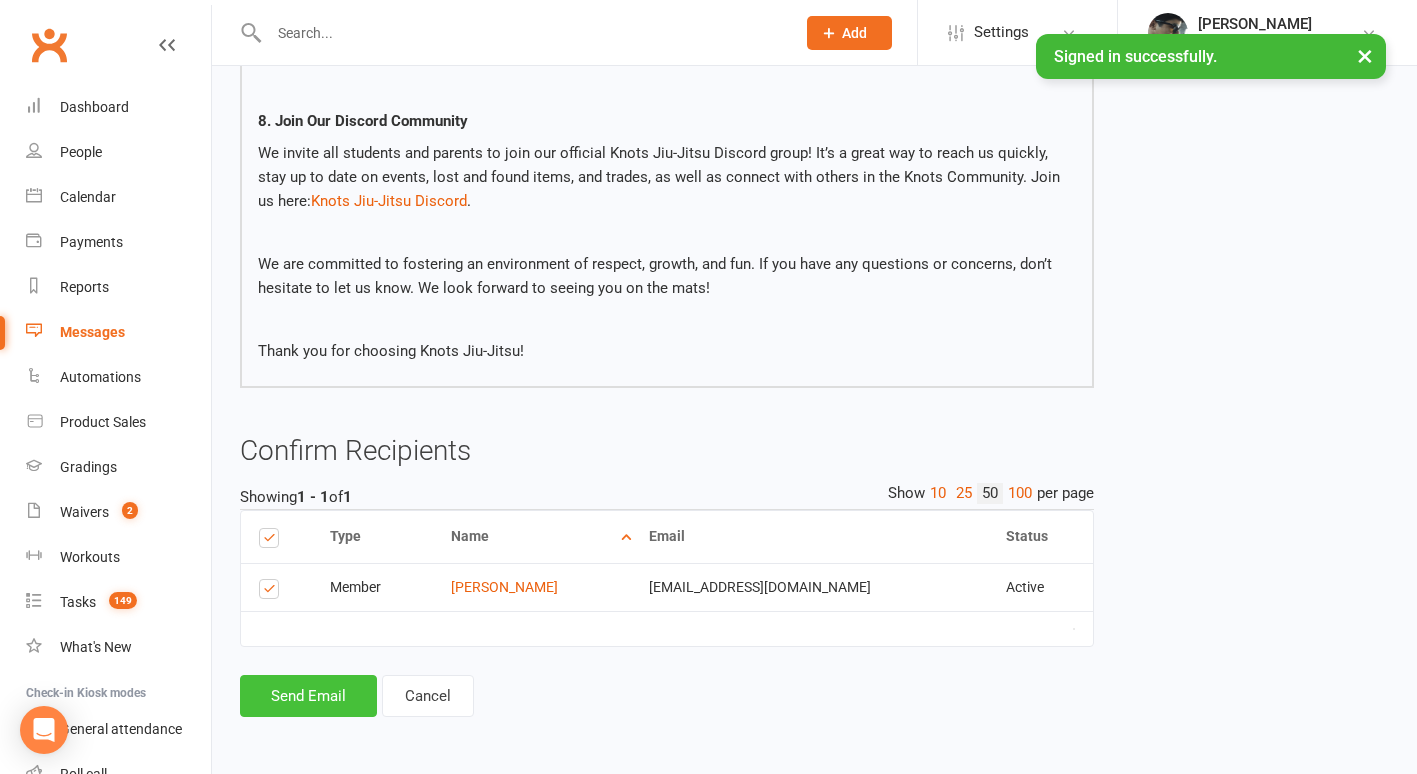 click on "Send Email" at bounding box center (308, 696) 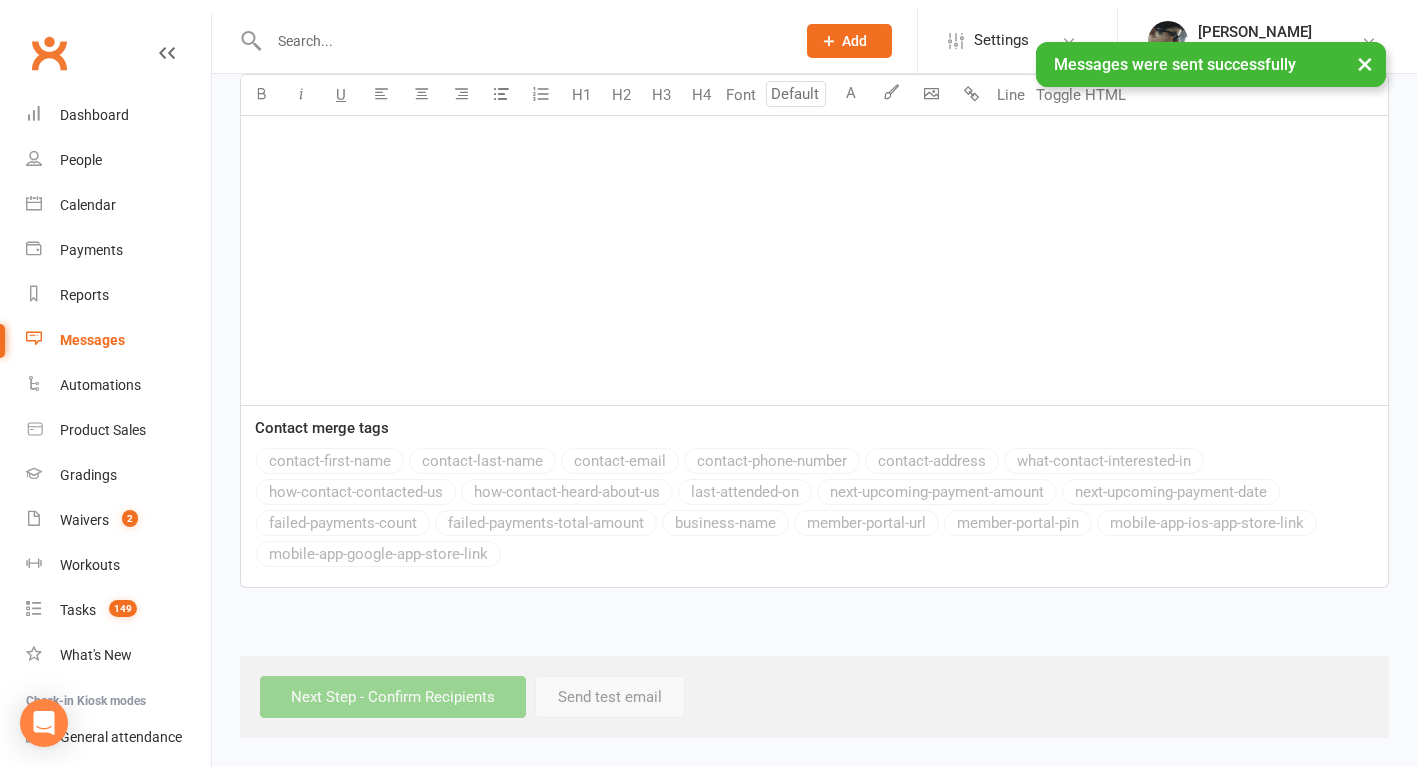 scroll, scrollTop: 0, scrollLeft: 0, axis: both 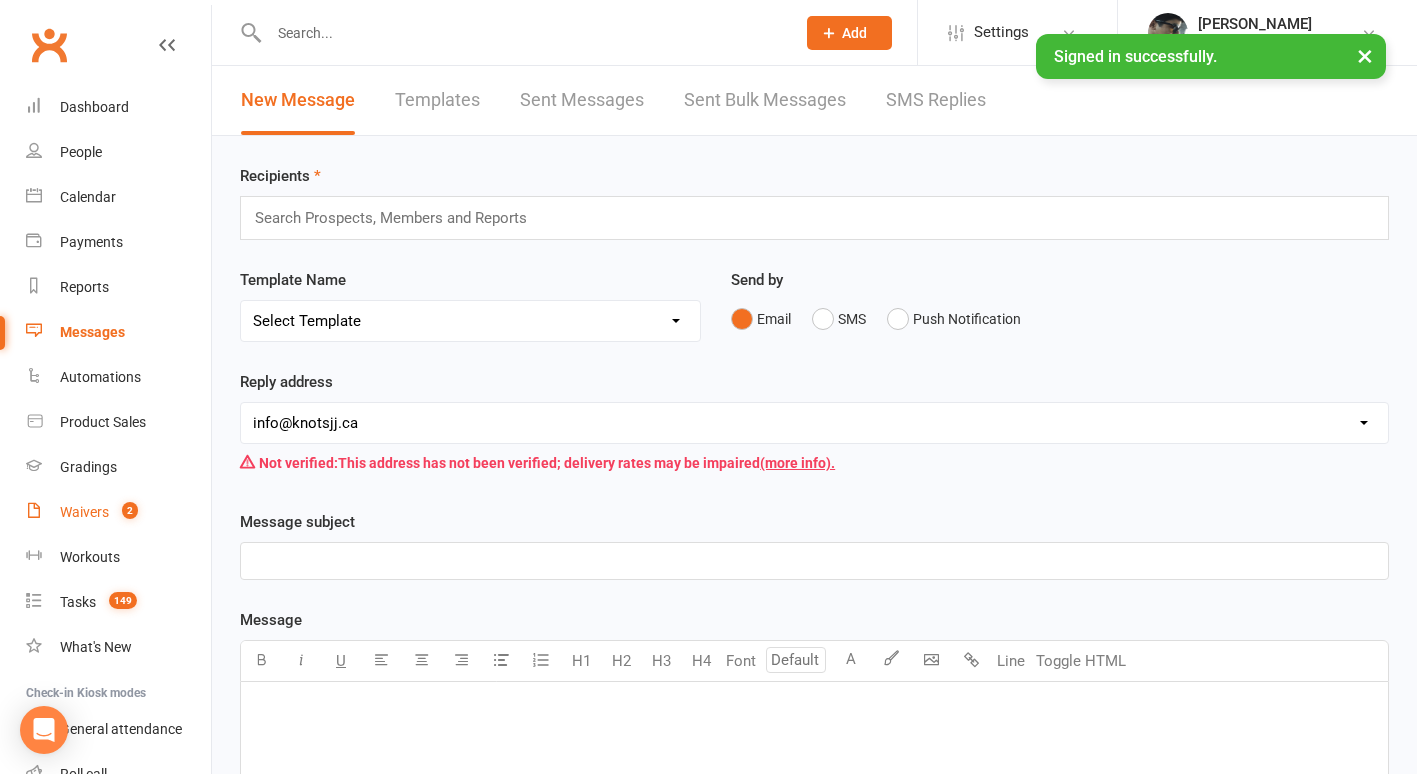 click on "Waivers" at bounding box center [84, 512] 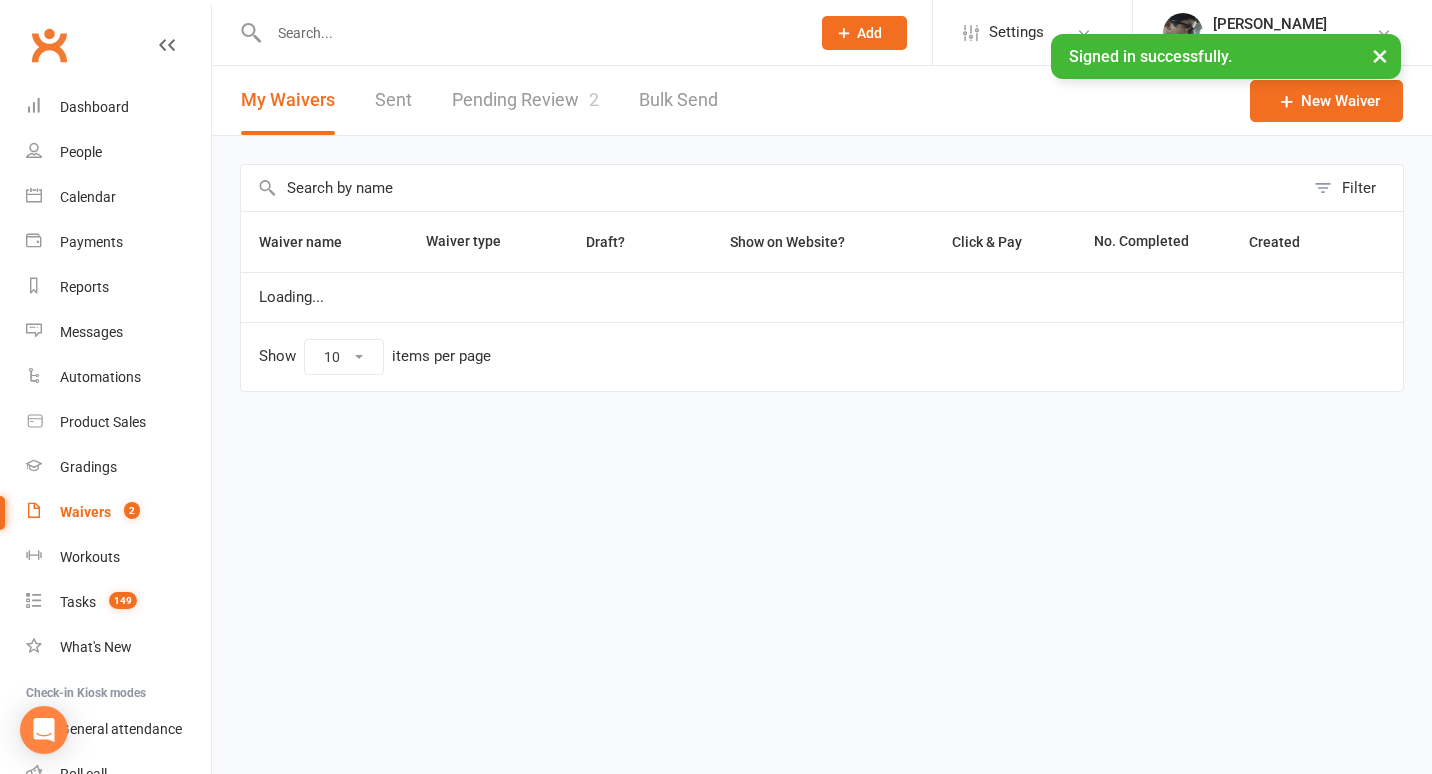 select on "25" 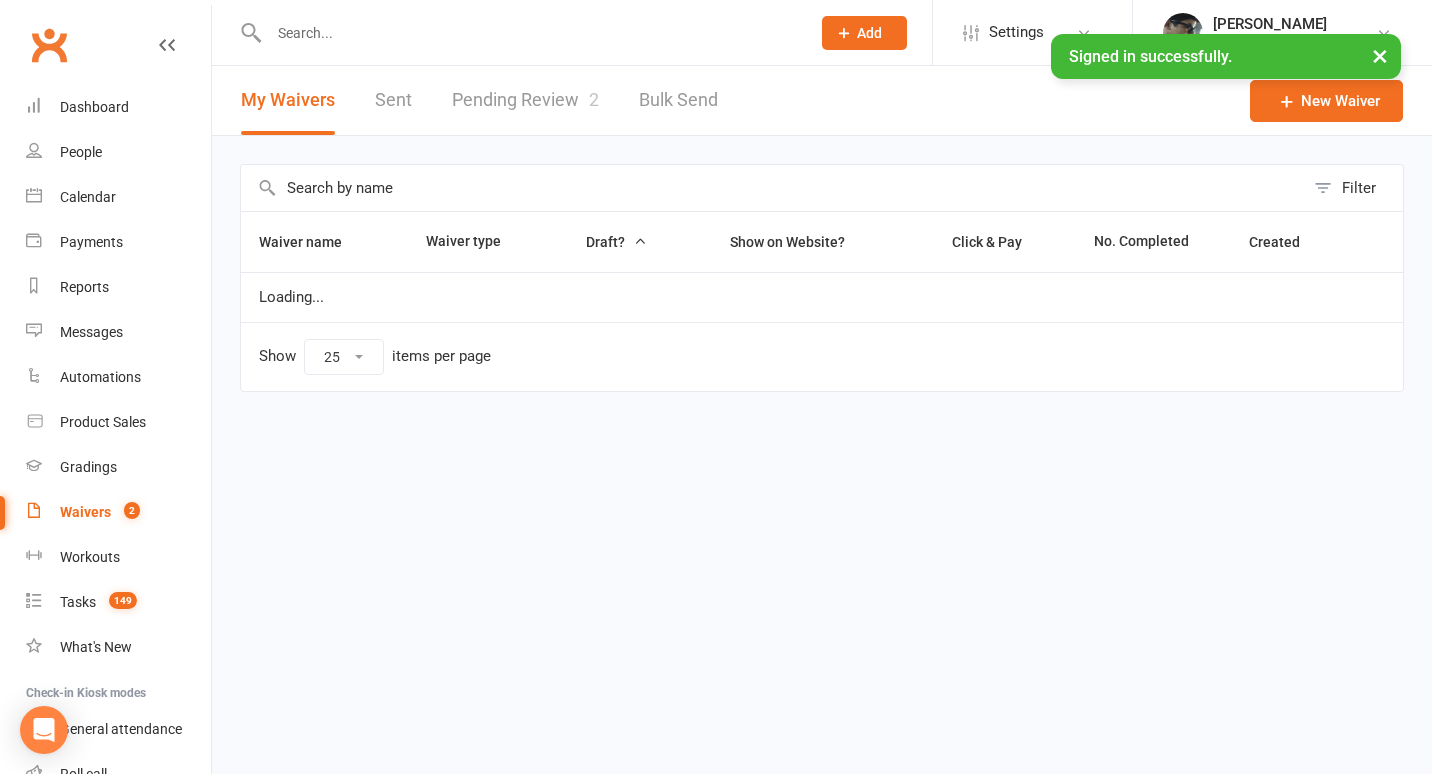 click on "Pending Review 2" at bounding box center (525, 100) 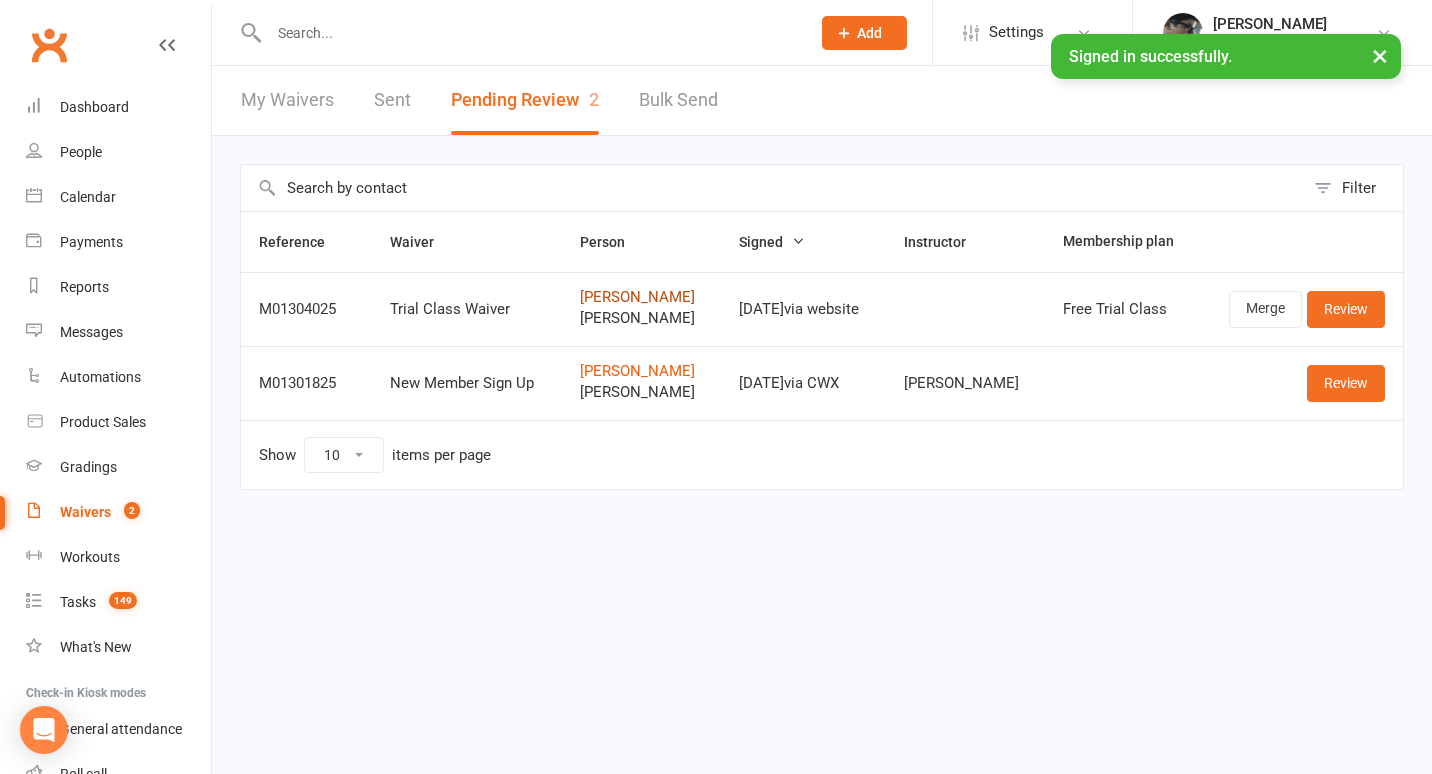 click on "[PERSON_NAME]" at bounding box center (641, 297) 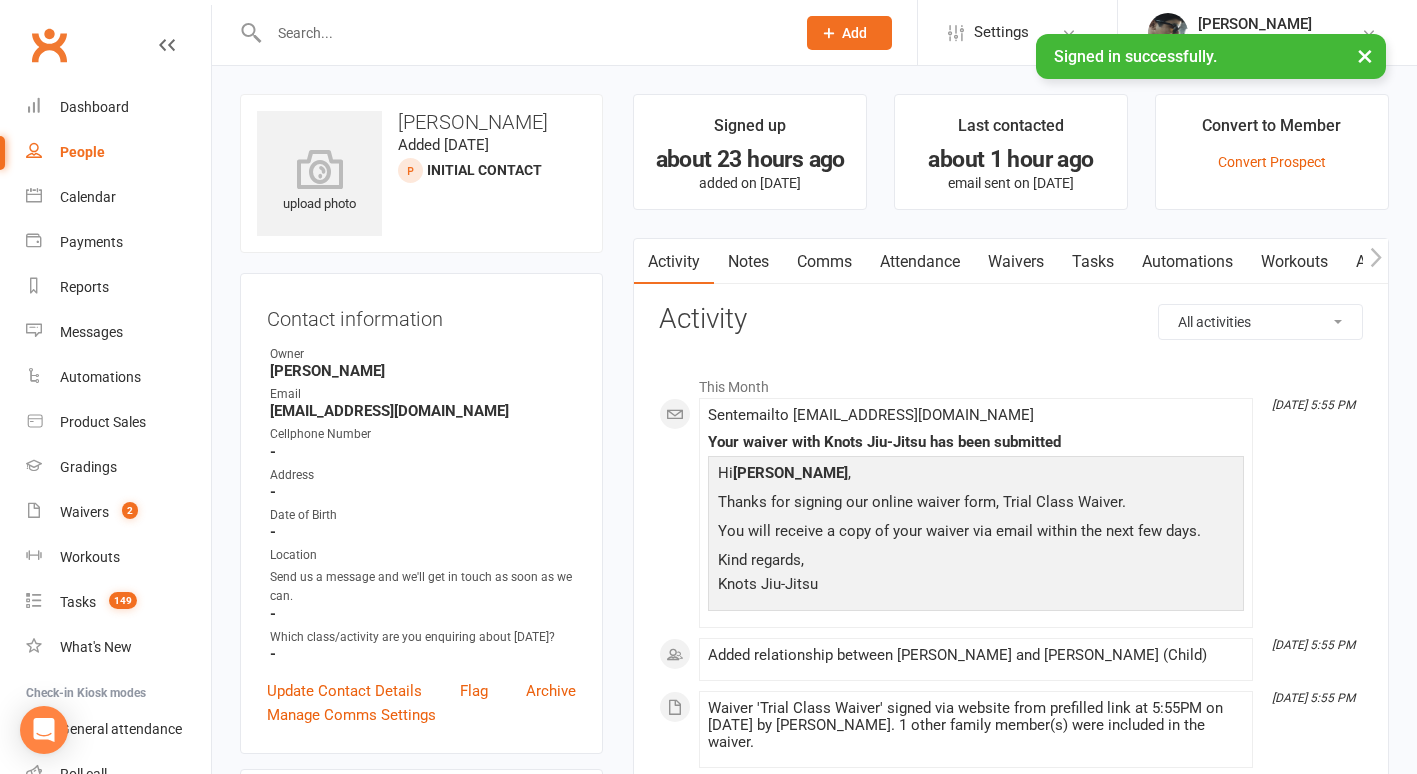 click on "Waivers" at bounding box center (1016, 262) 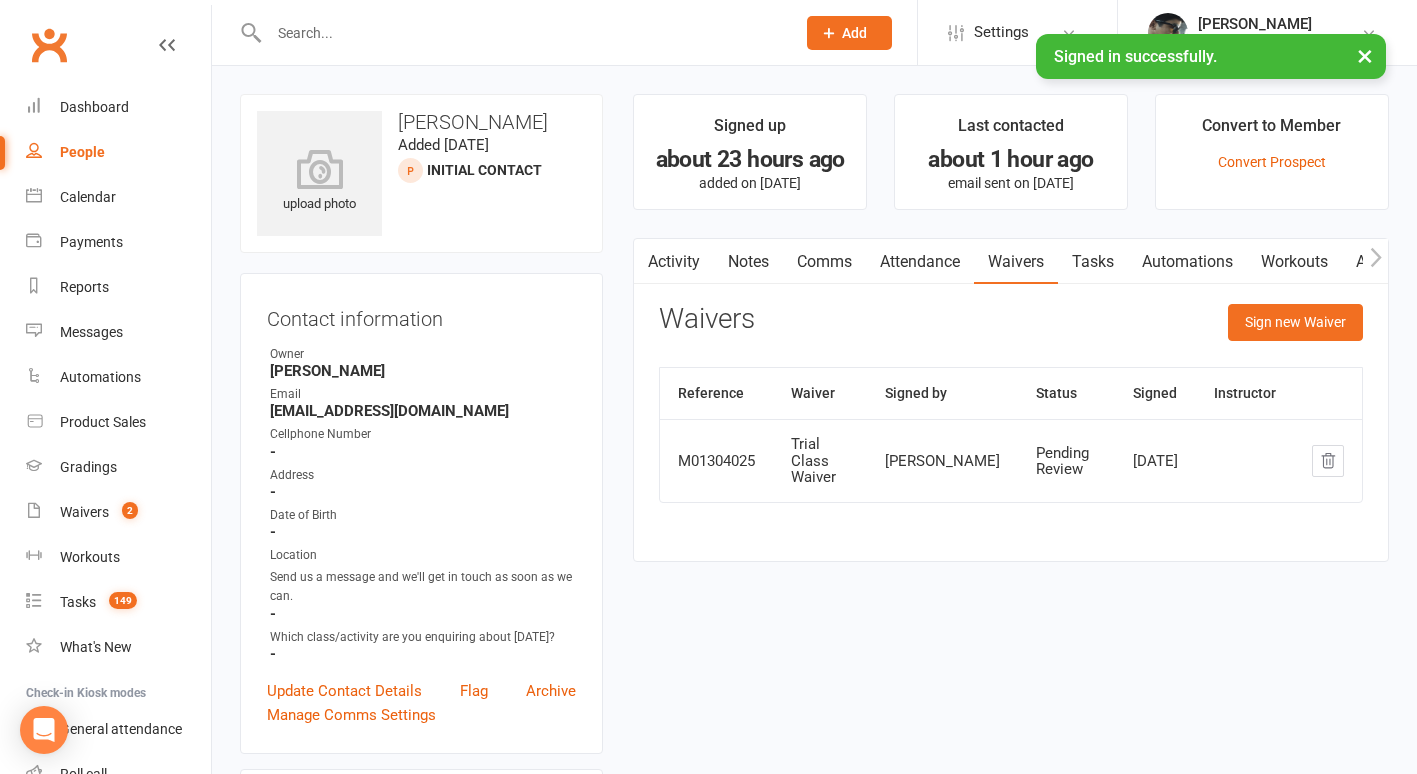 click on "Attendance" at bounding box center [920, 262] 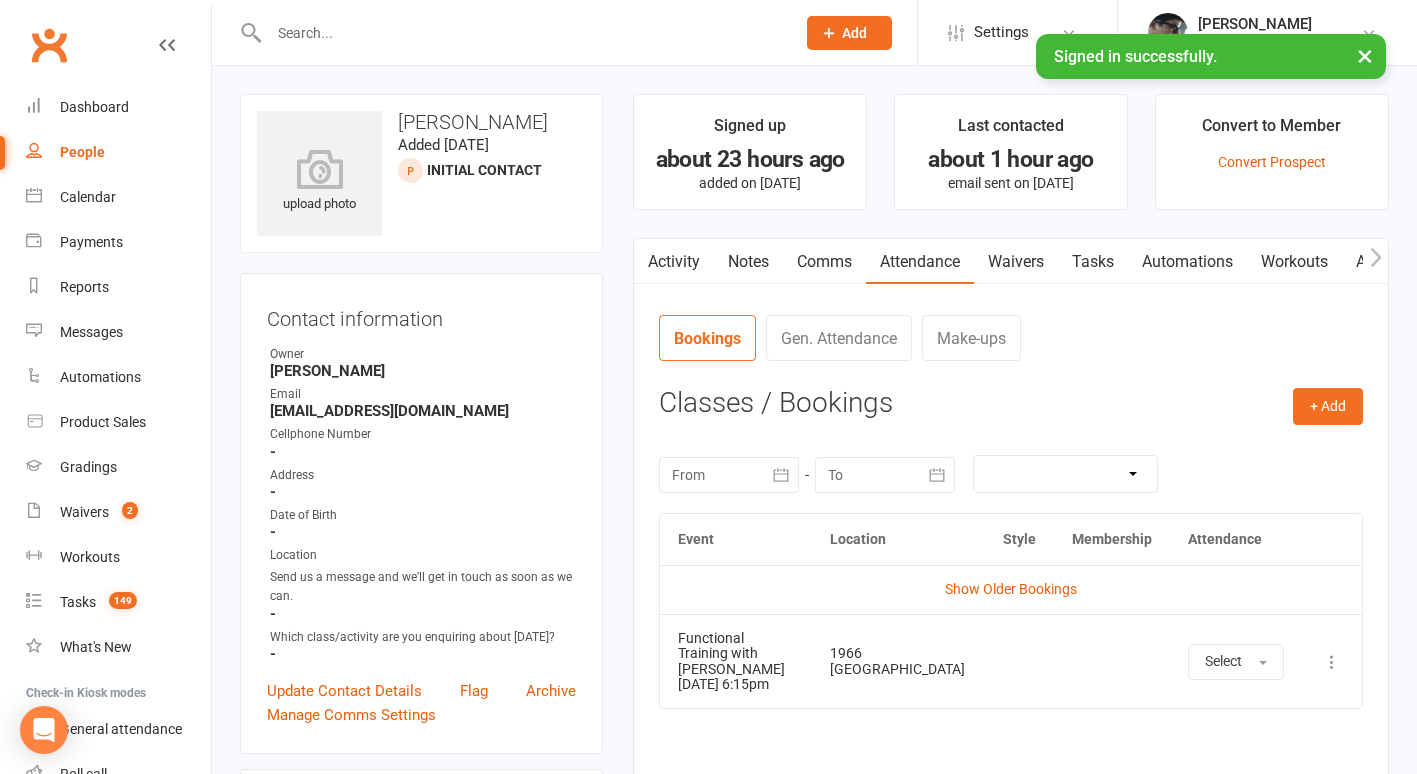 click on "People" at bounding box center (82, 152) 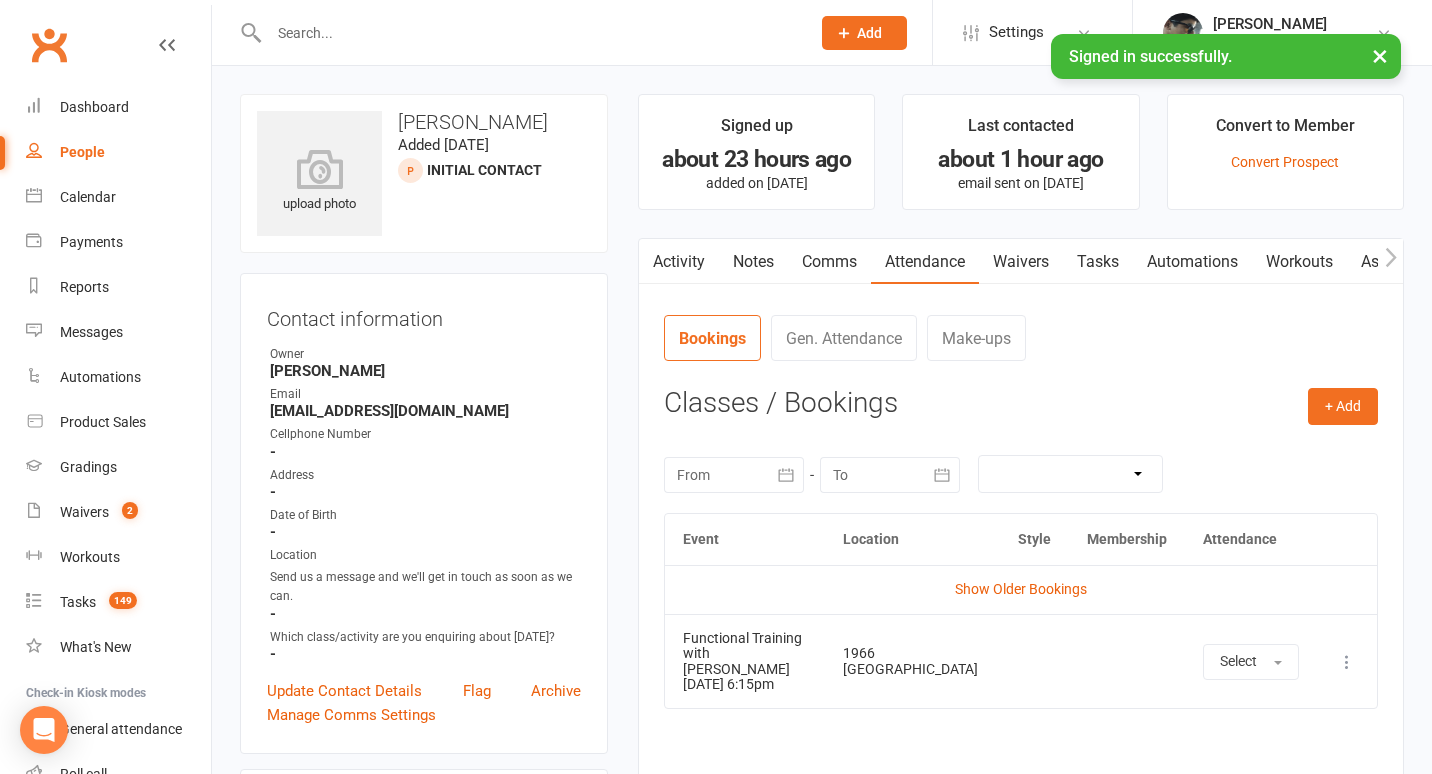 select on "100" 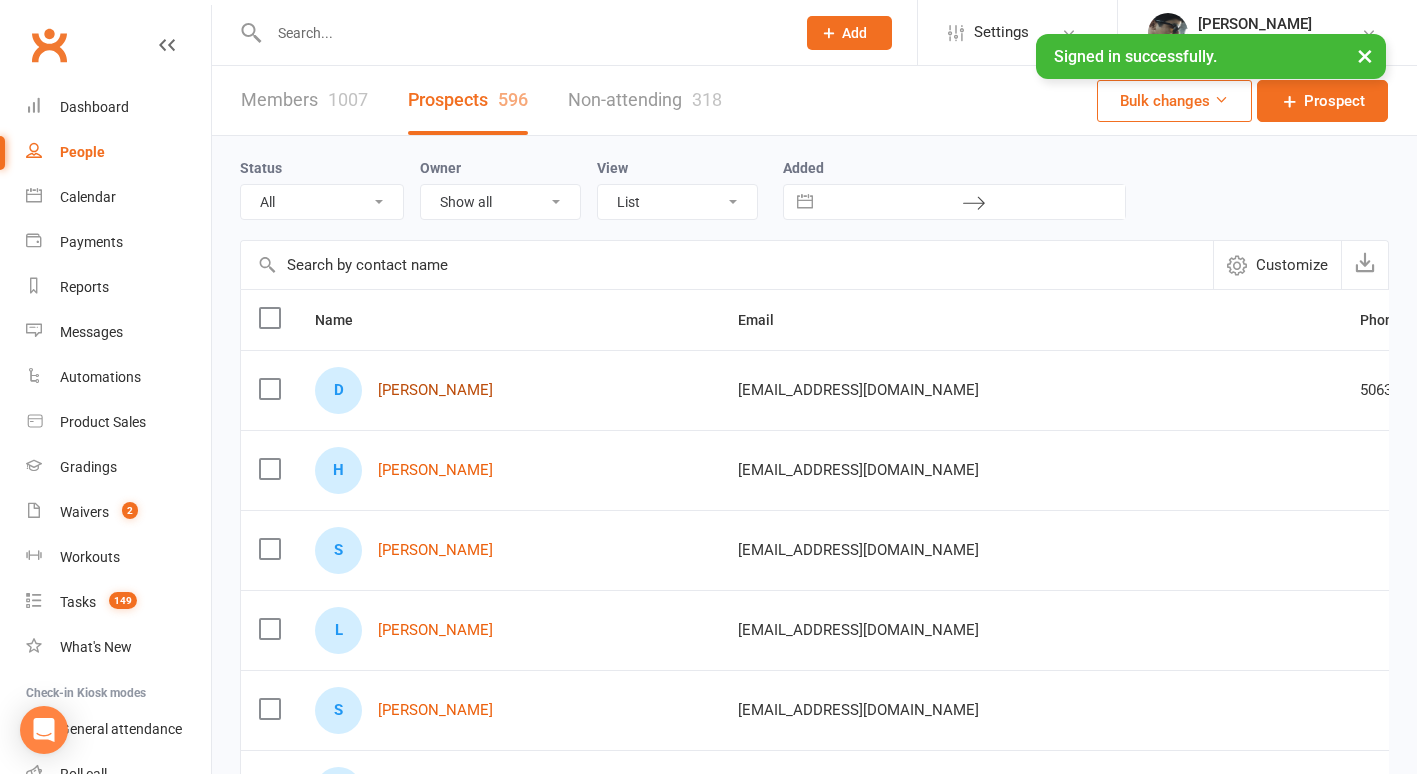 click on "[PERSON_NAME]" at bounding box center [435, 390] 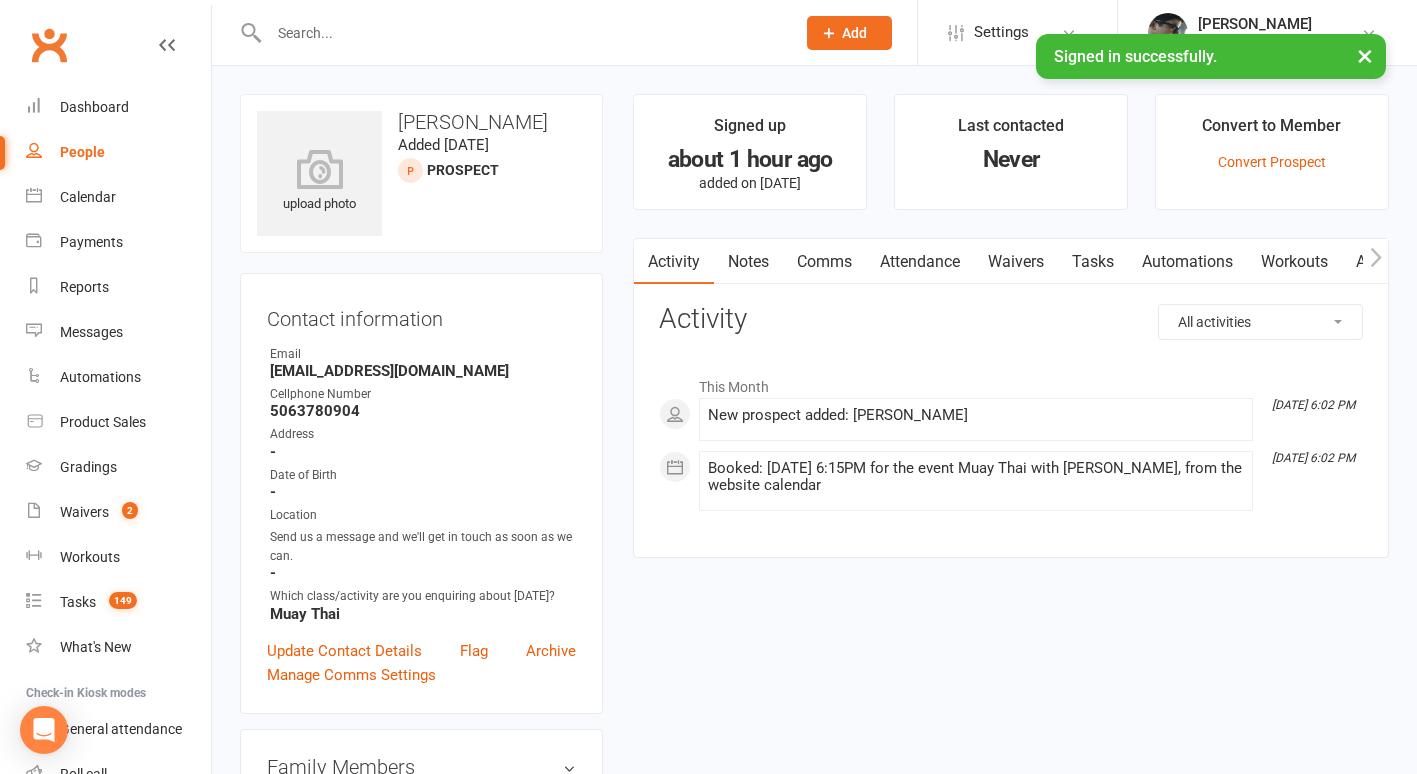 drag, startPoint x: 518, startPoint y: 372, endPoint x: 266, endPoint y: 365, distance: 252.0972 